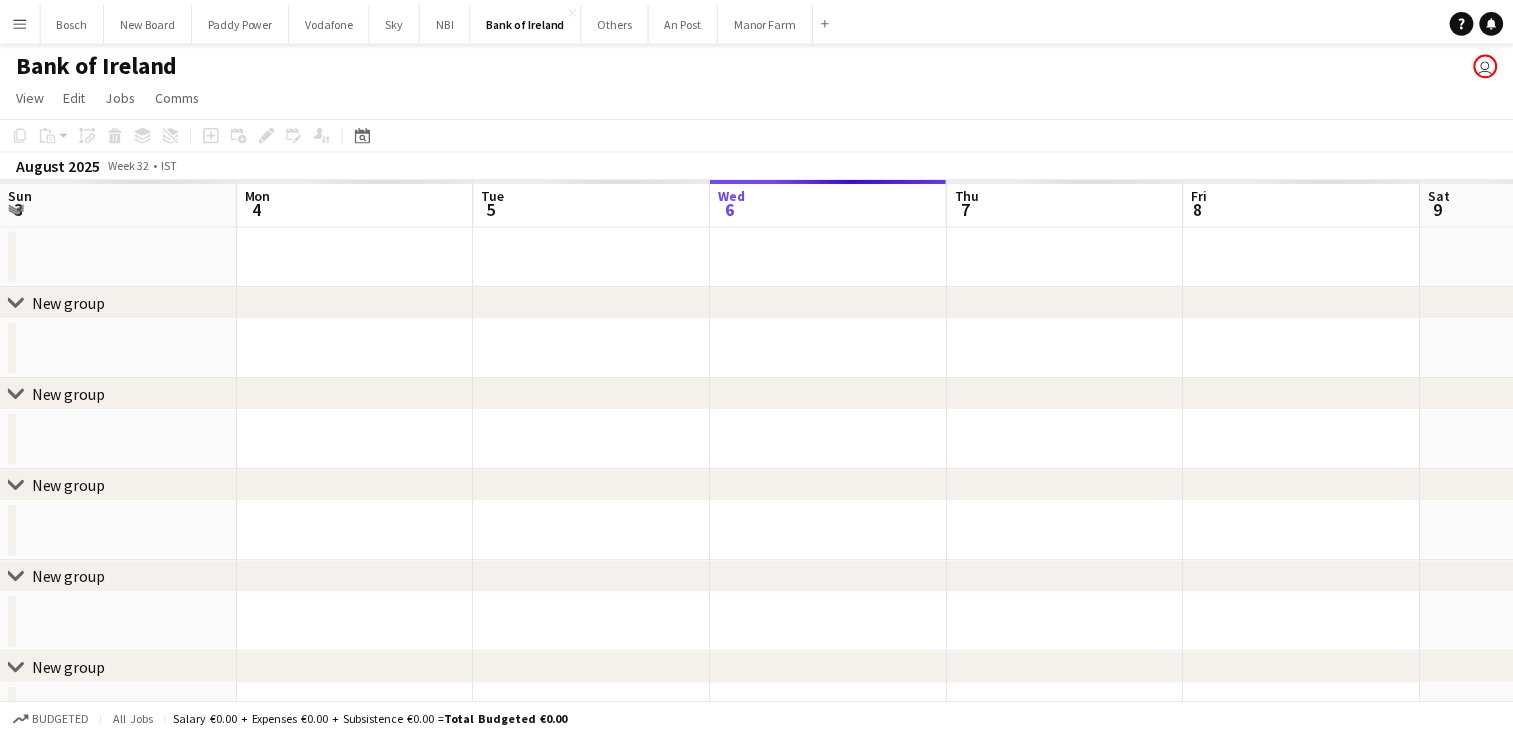 scroll, scrollTop: 0, scrollLeft: 0, axis: both 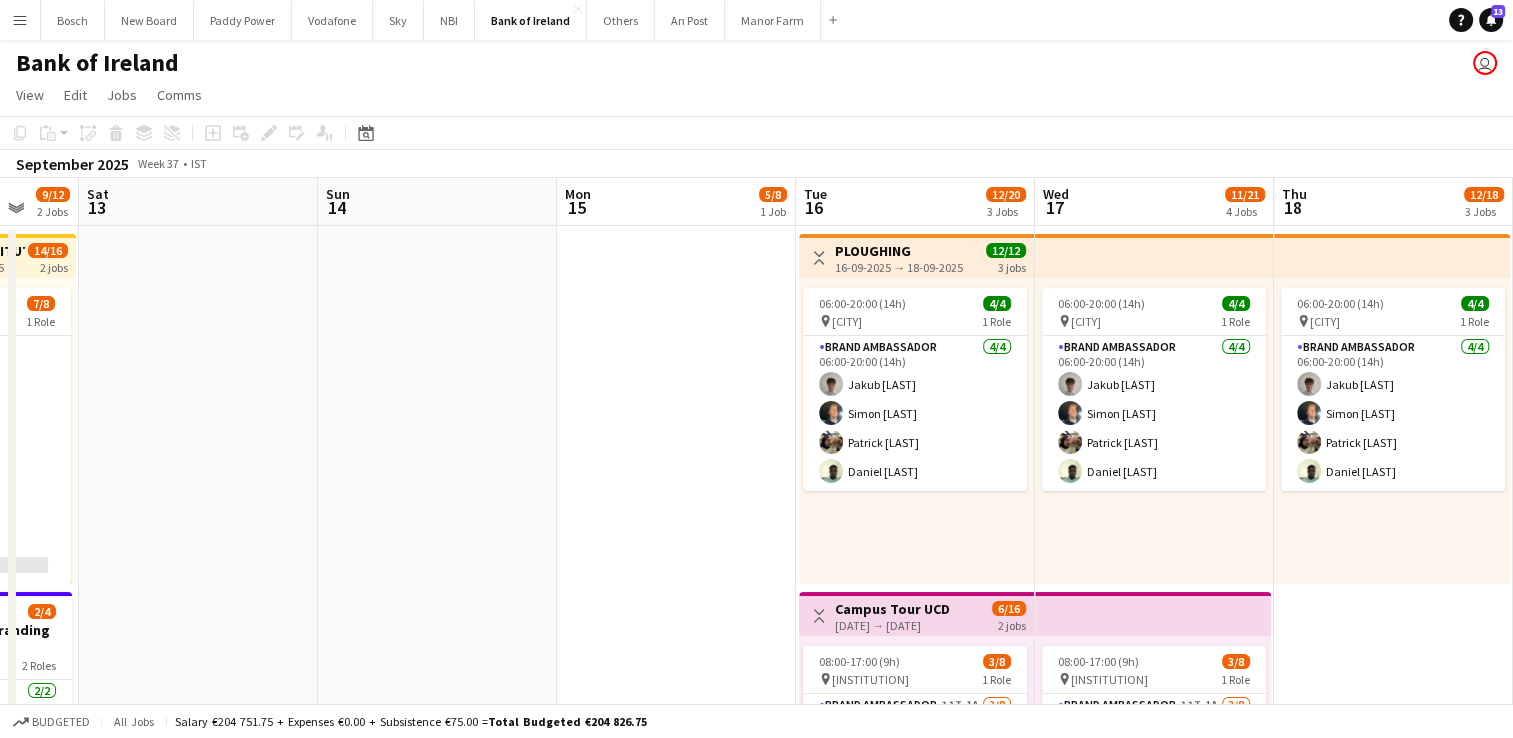 drag, startPoint x: 1294, startPoint y: 430, endPoint x: 0, endPoint y: 469, distance: 1294.5875 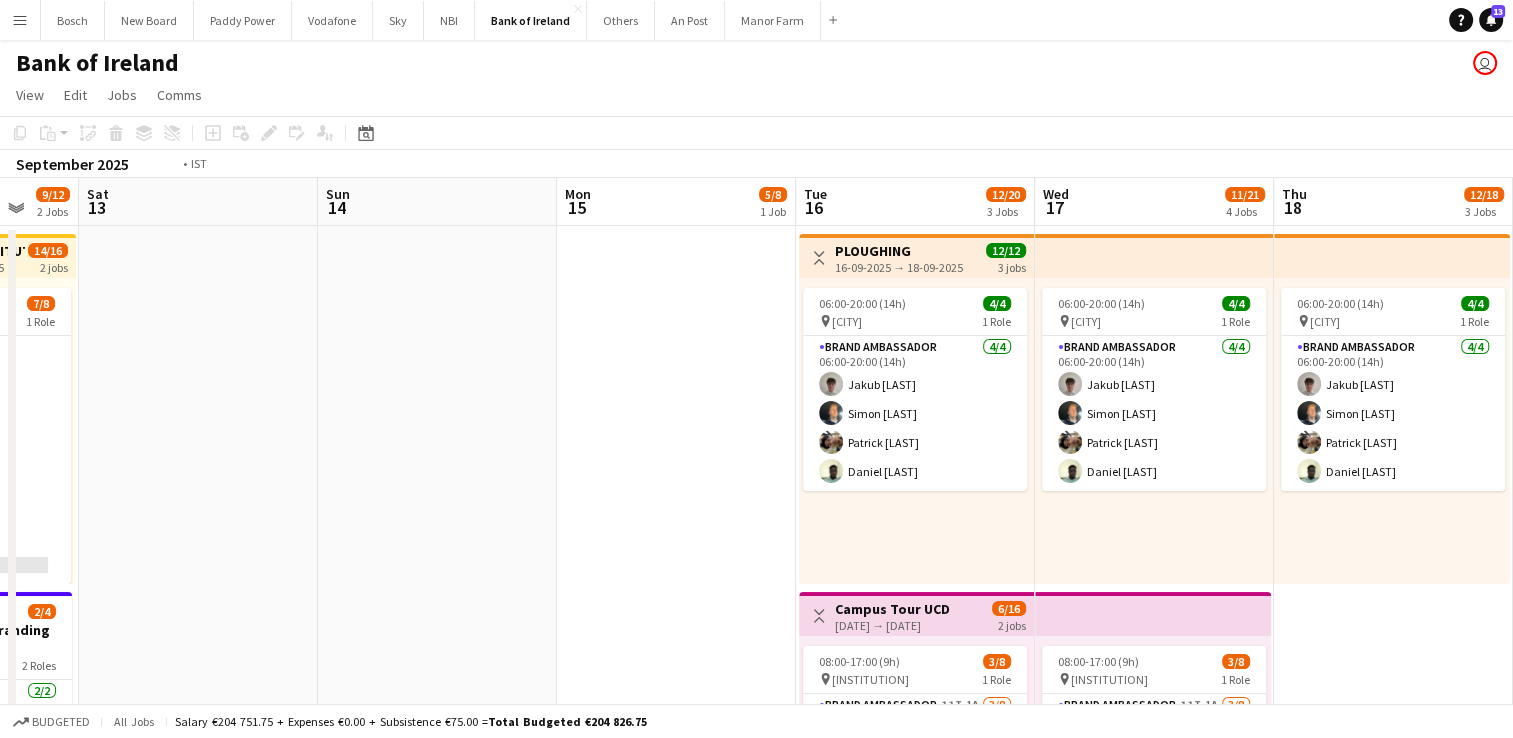 scroll, scrollTop: 0, scrollLeft: 638, axis: horizontal 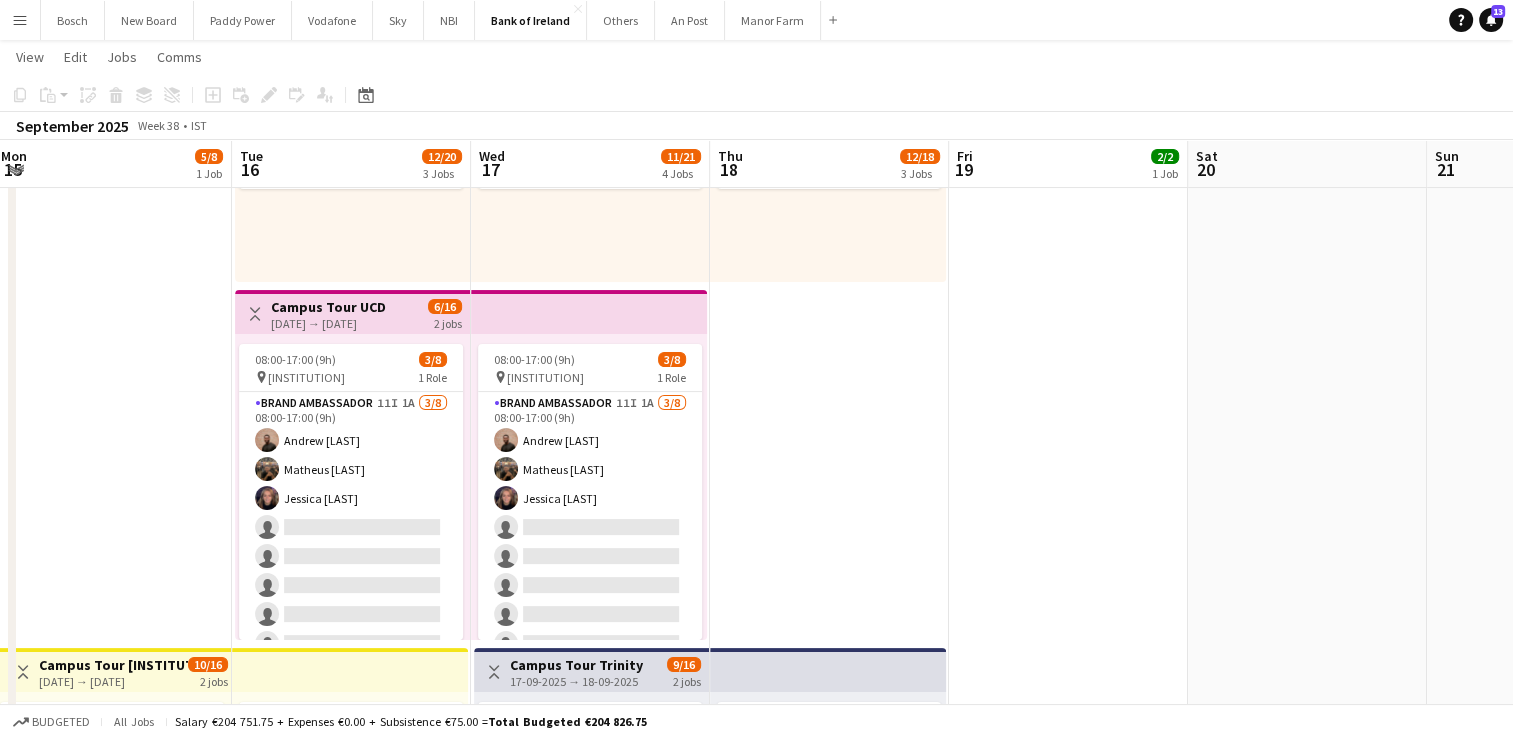drag, startPoint x: 648, startPoint y: 436, endPoint x: 801, endPoint y: 429, distance: 153.16005 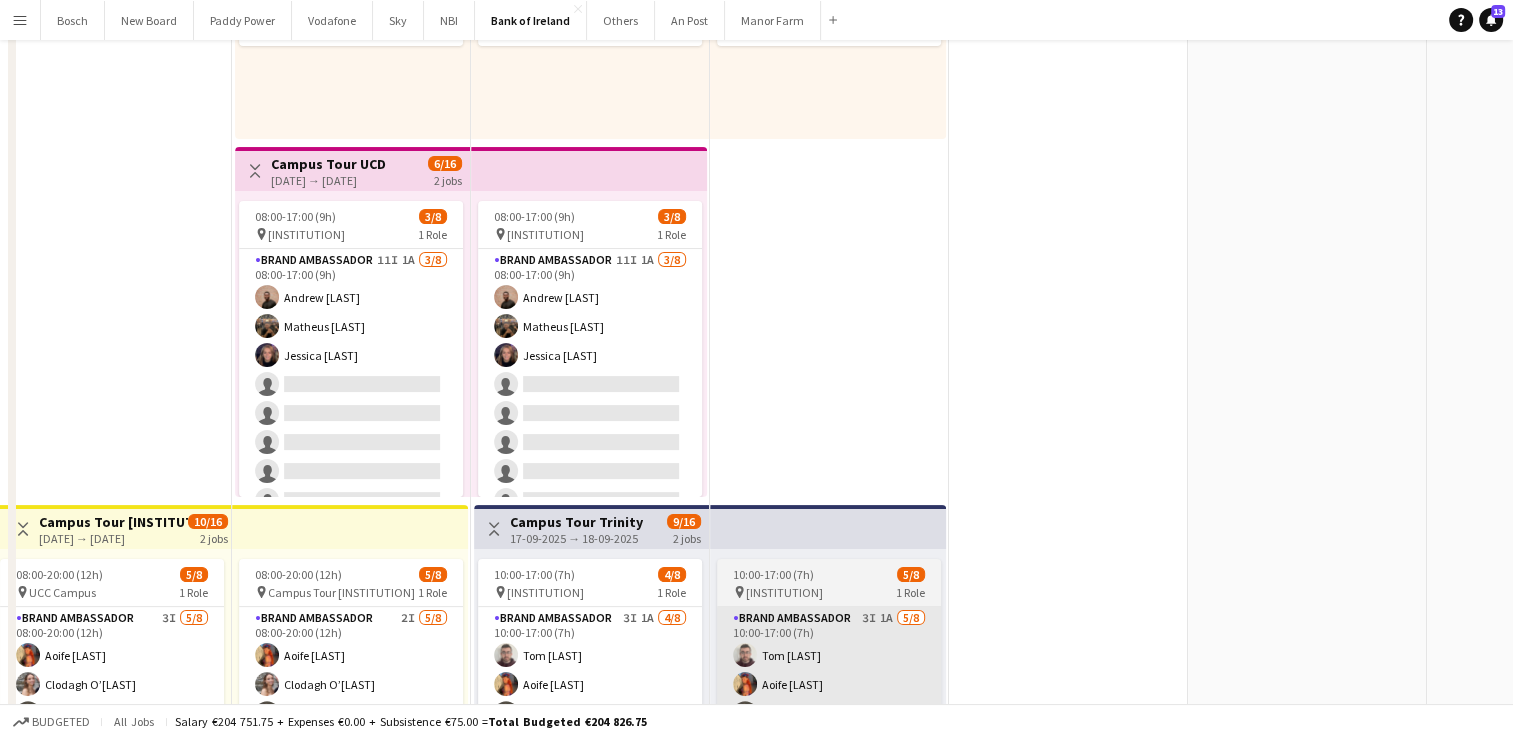scroll, scrollTop: 0, scrollLeft: 0, axis: both 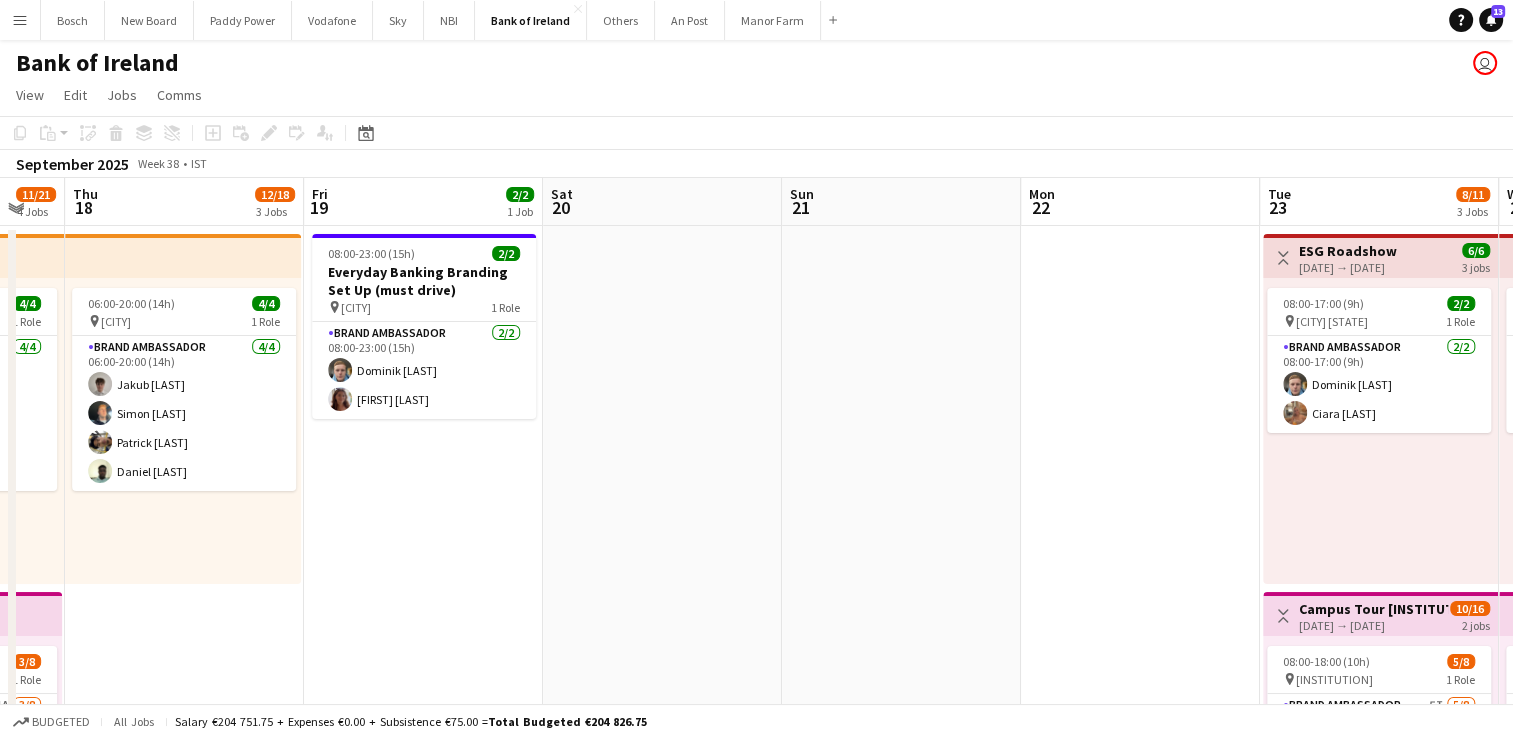 drag, startPoint x: 1175, startPoint y: 507, endPoint x: 26, endPoint y: 462, distance: 1149.8809 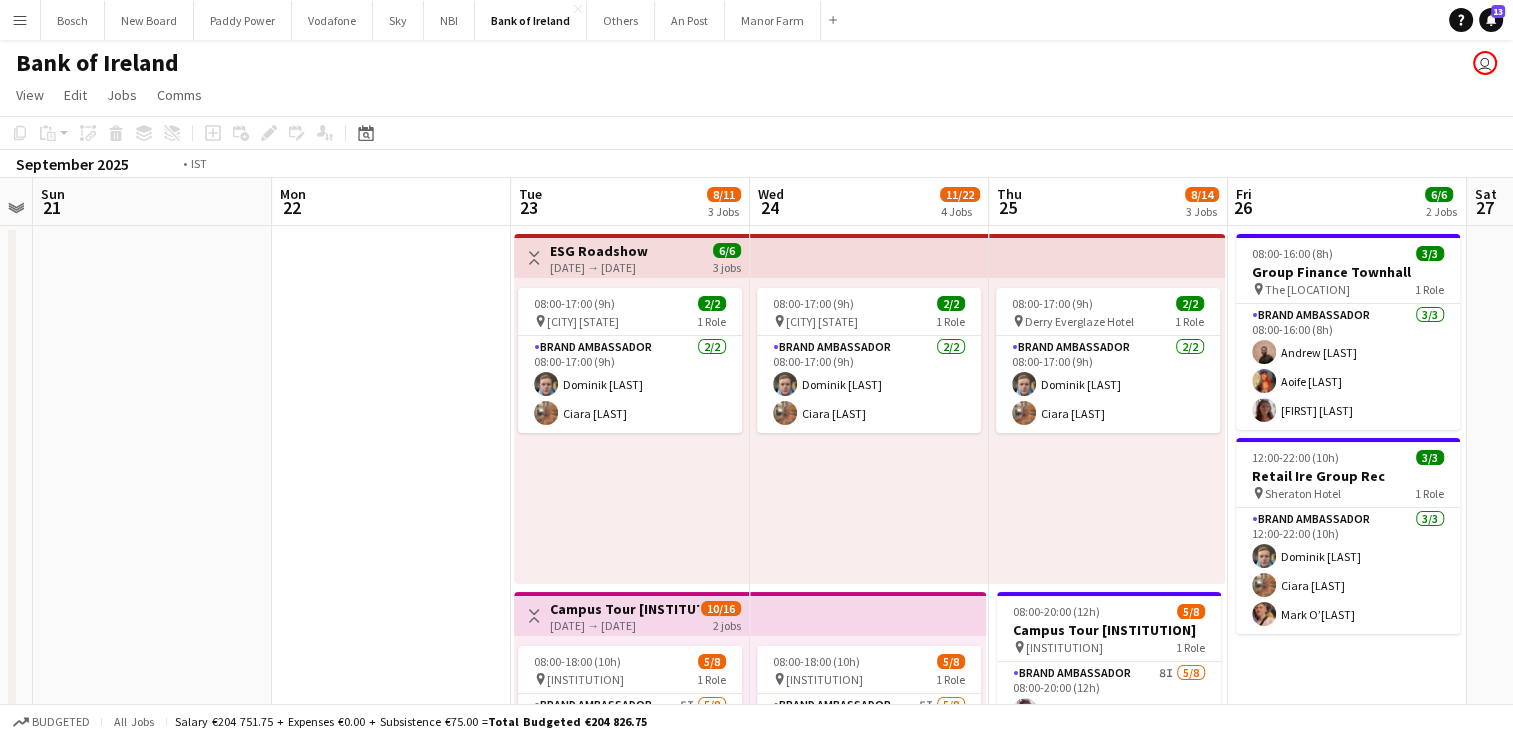 drag, startPoint x: 980, startPoint y: 454, endPoint x: 239, endPoint y: 410, distance: 742.3052 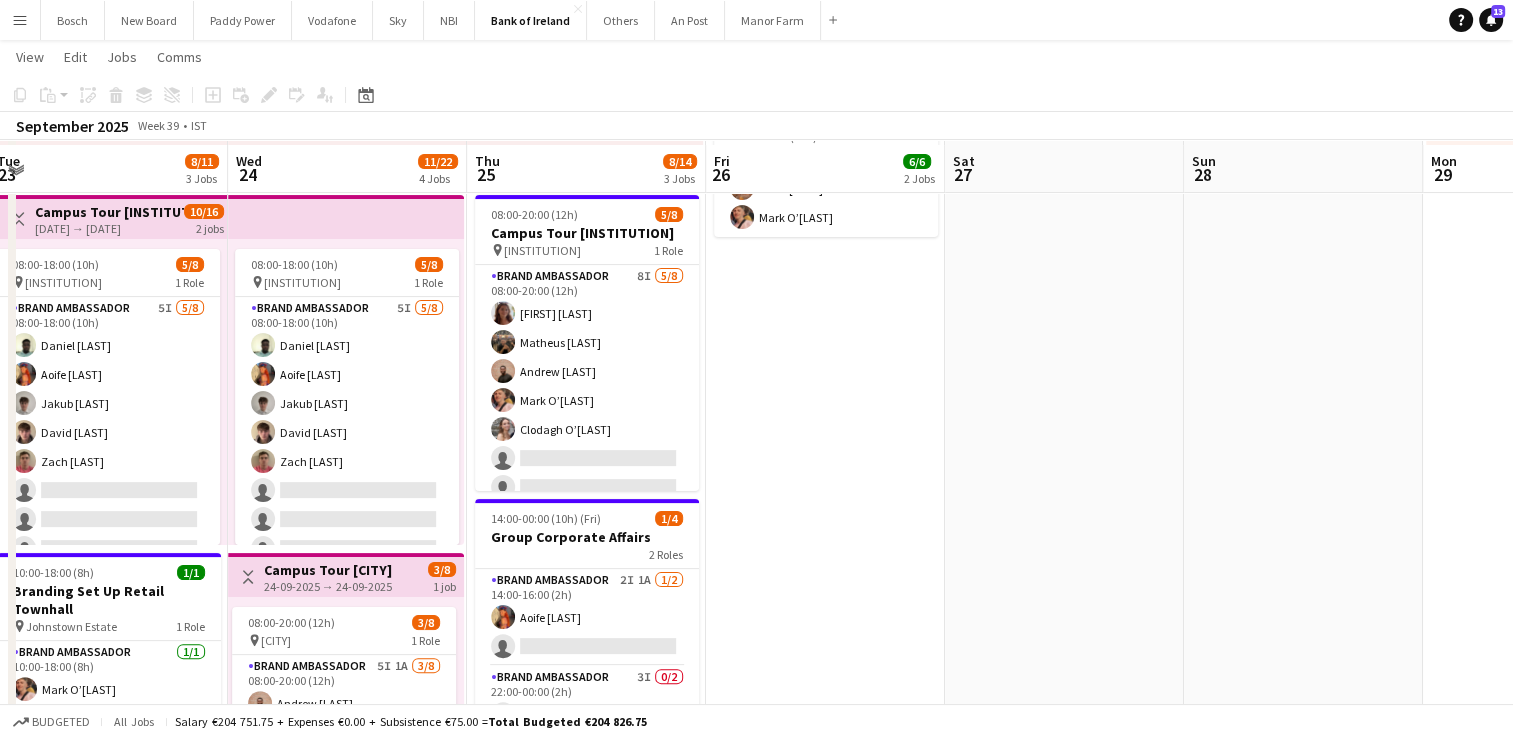 scroll, scrollTop: 400, scrollLeft: 0, axis: vertical 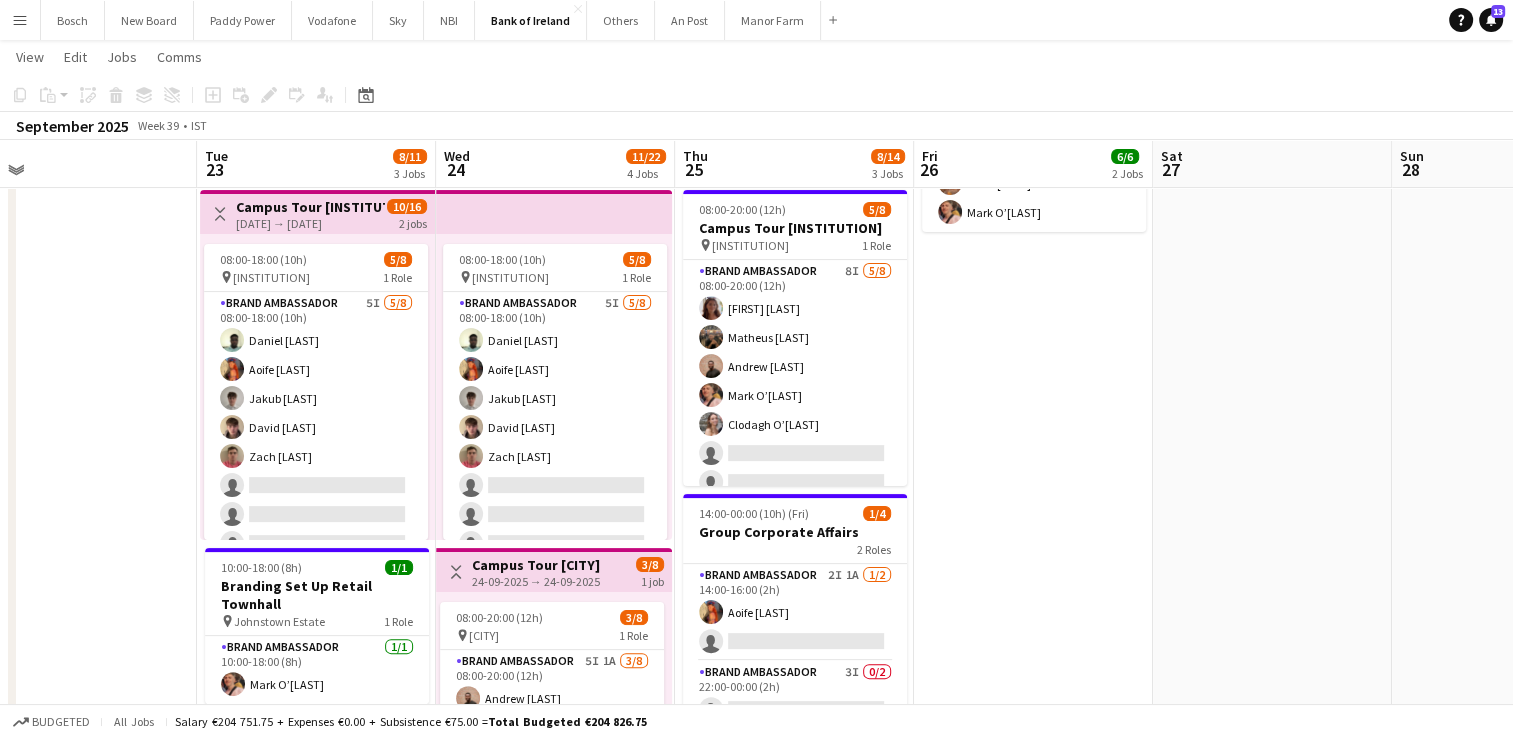 drag, startPoint x: 795, startPoint y: 463, endPoint x: 1003, endPoint y: 446, distance: 208.69356 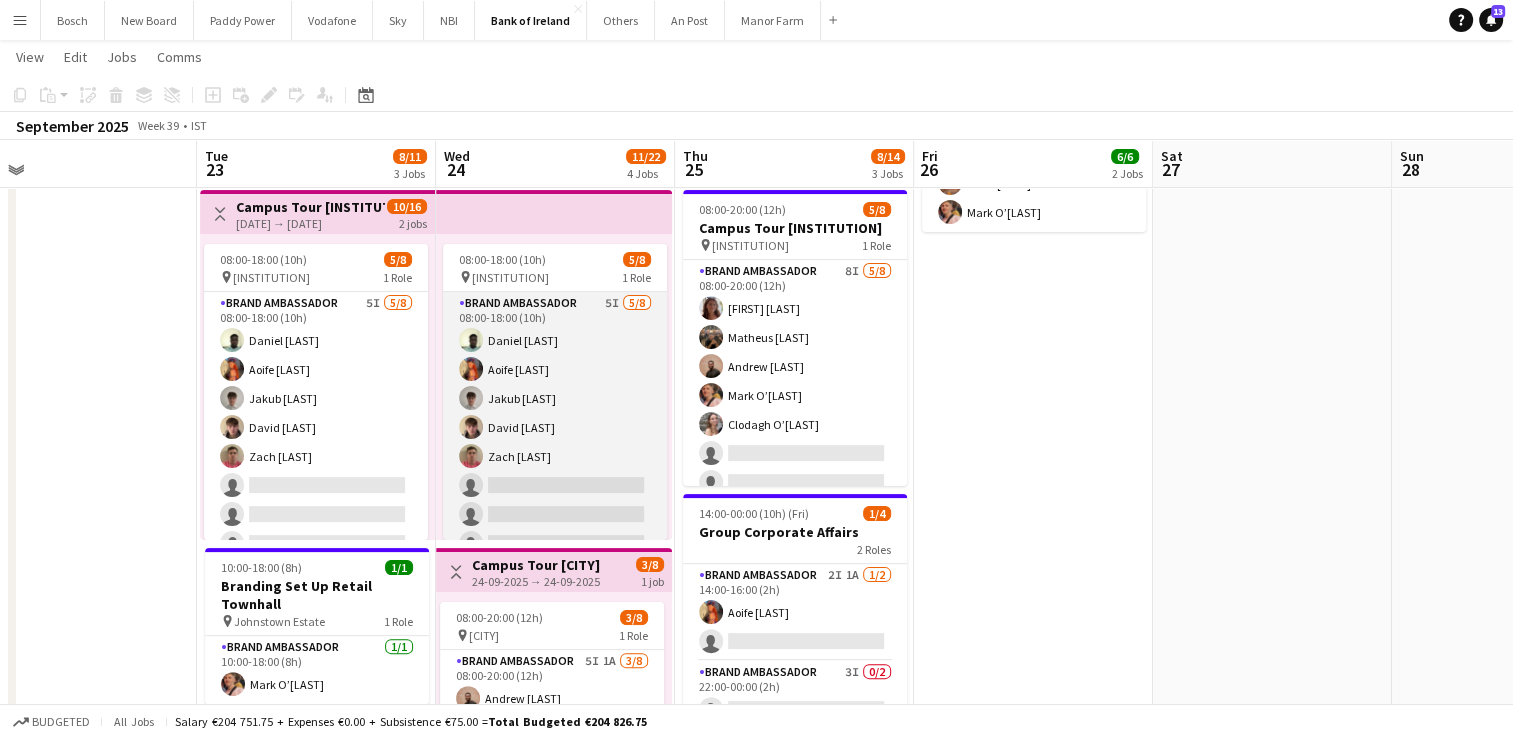 click on "Brand Ambassador   5I   5/8   08:00-18:00 (10h)
[FIRST] [LAST] [FIRST] [LAST] [FIRST] [LAST] [FIRST] [LAST] [FIRST] [LAST]
single-neutral-actions
single-neutral-actions
single-neutral-actions" at bounding box center (555, 427) 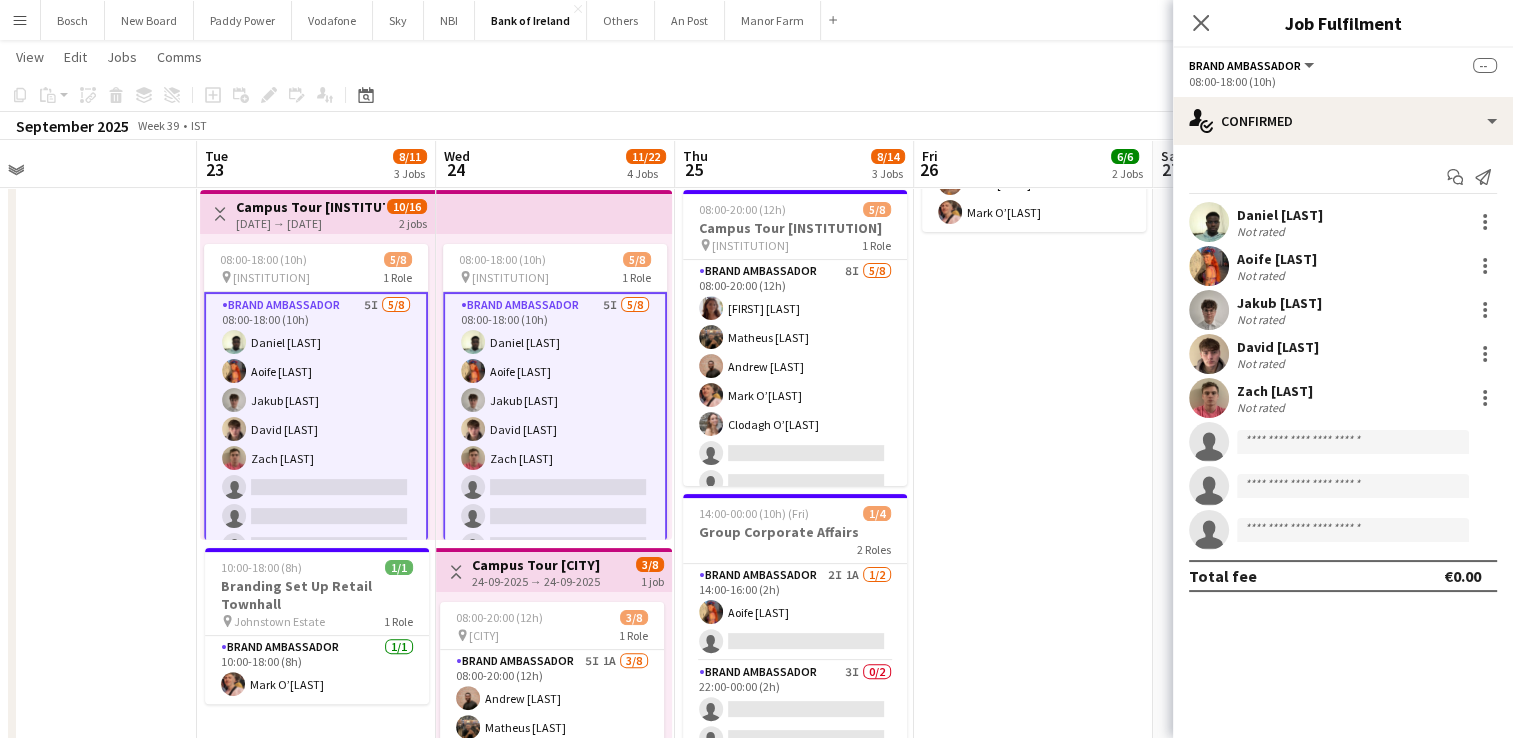 click on "Start chat
Send notification
Daniel Muya Not rated Aoife Byrne Not rated Jakub Kula Not rated David Woods Not rated Zach Baird Not rated
single-neutral-actions
single-neutral-actions
single-neutral-actions
Total fee €0.00" at bounding box center (1343, 376) 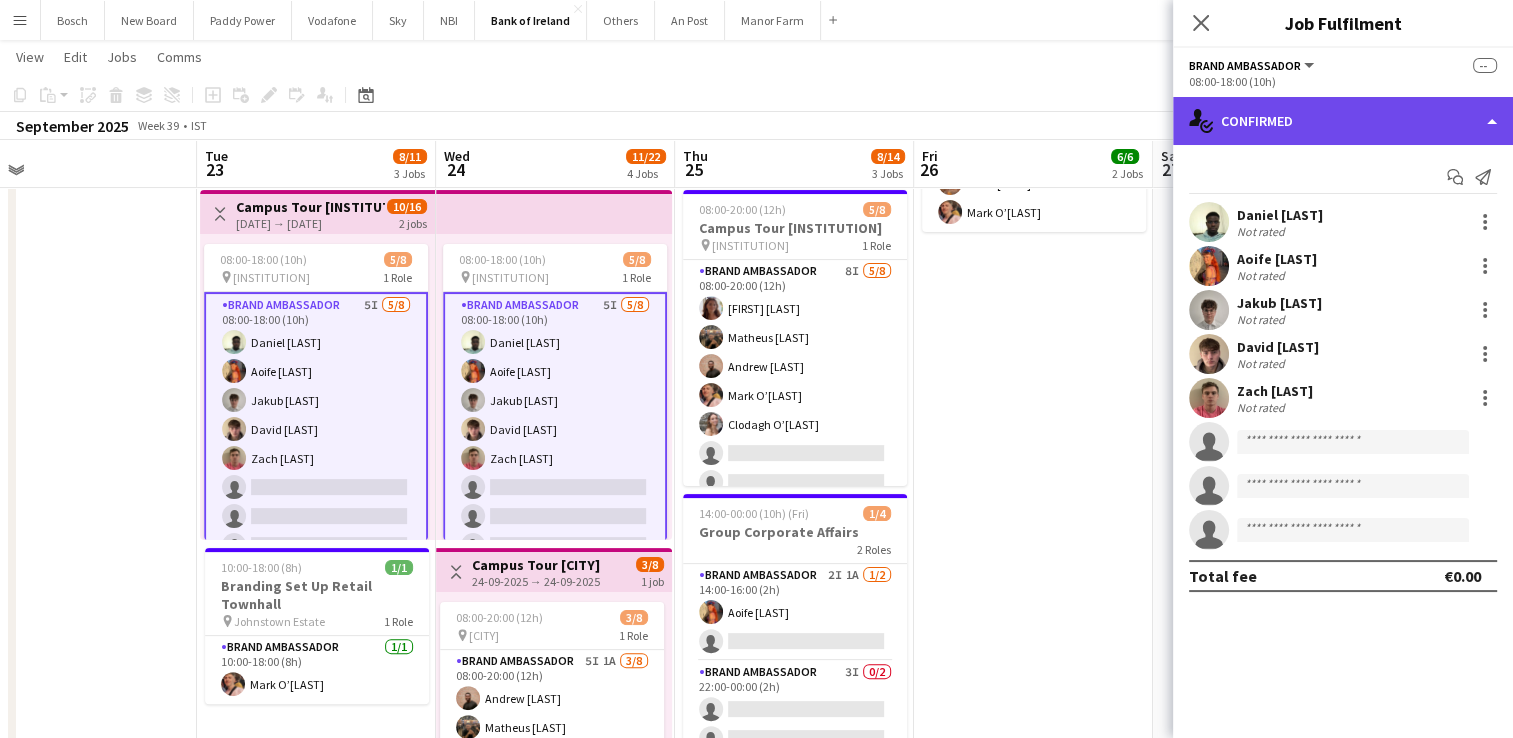 click on "single-neutral-actions-check-2
Confirmed" 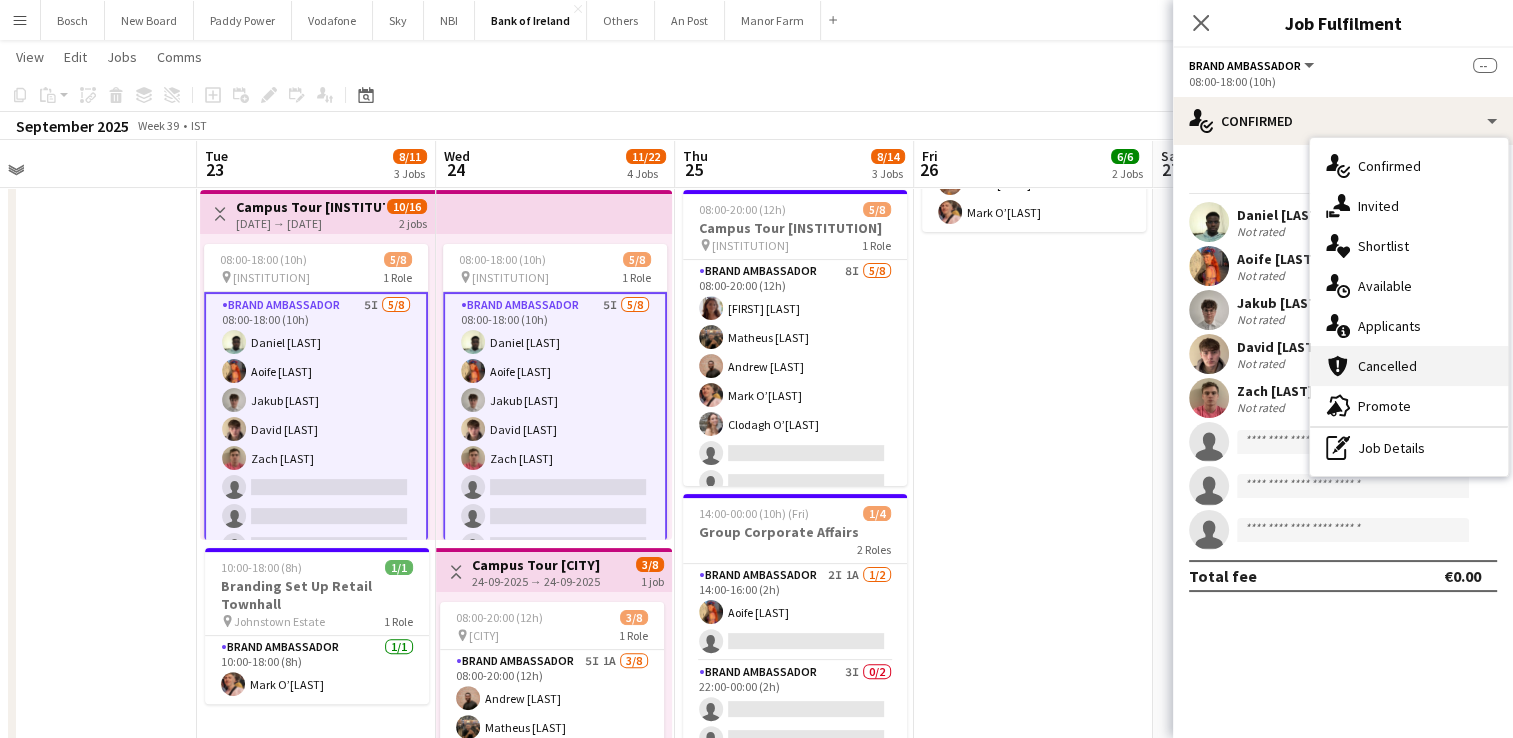 click on "cancellation
Cancelled" at bounding box center [1409, 366] 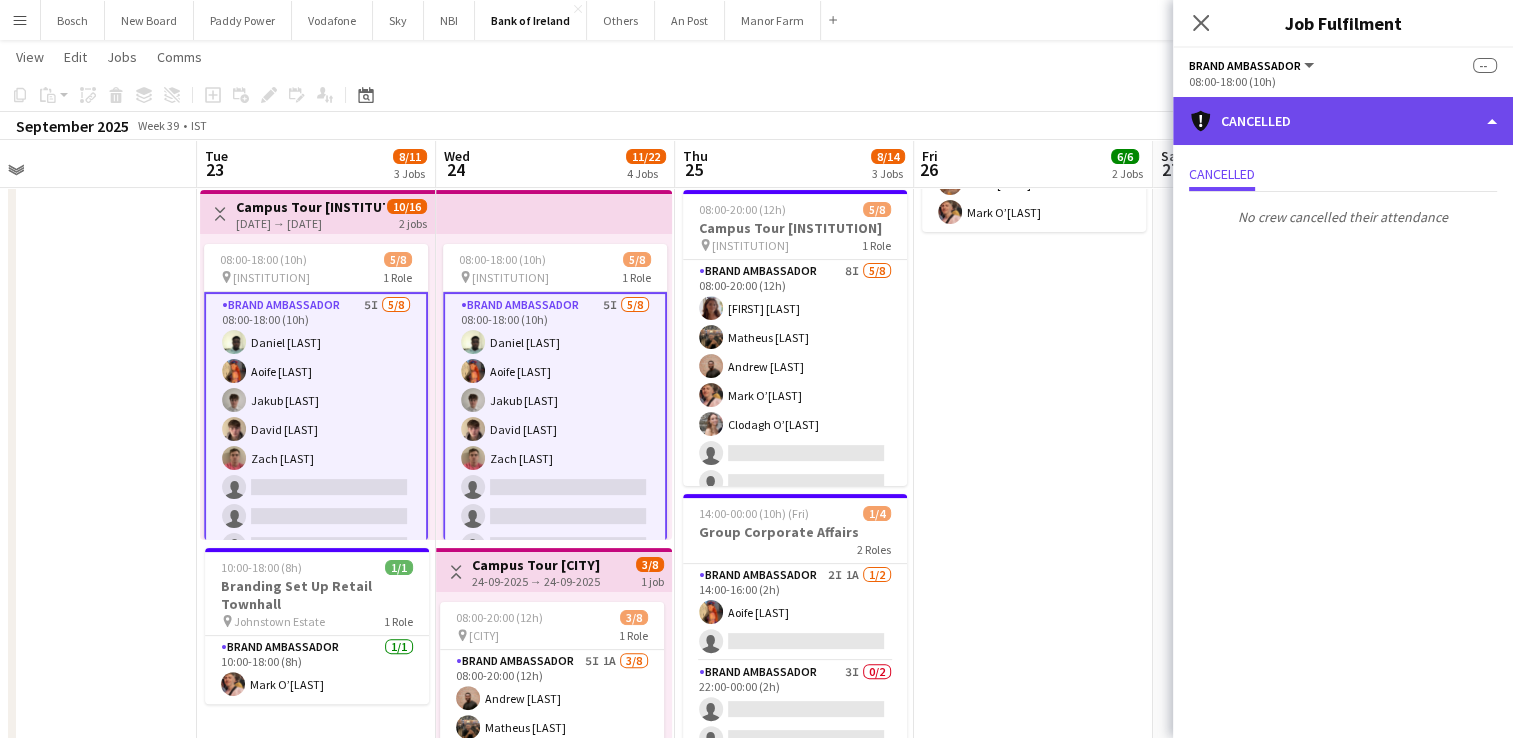 click on "cancellation
Cancelled" 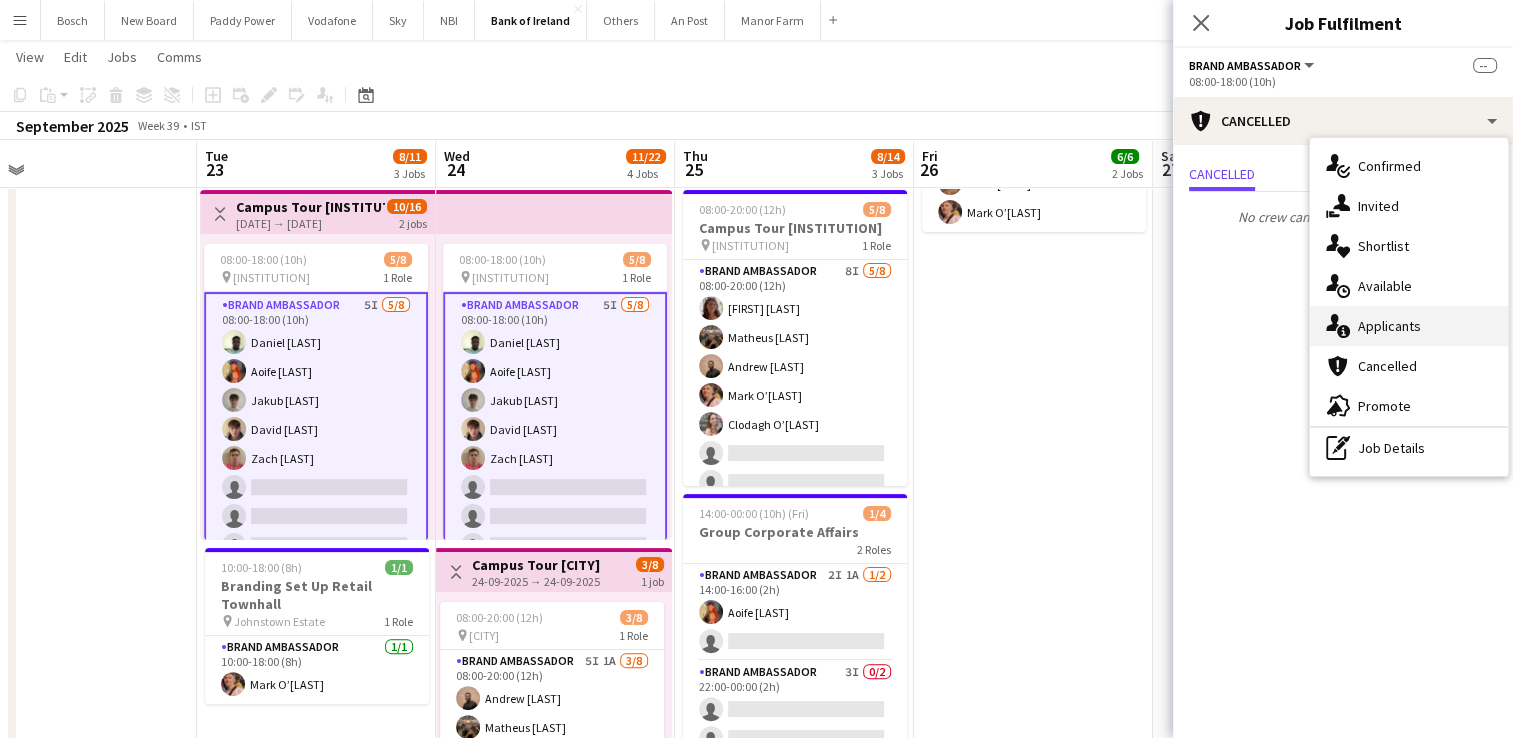 click on "single-neutral-actions-information
Applicants" at bounding box center (1409, 326) 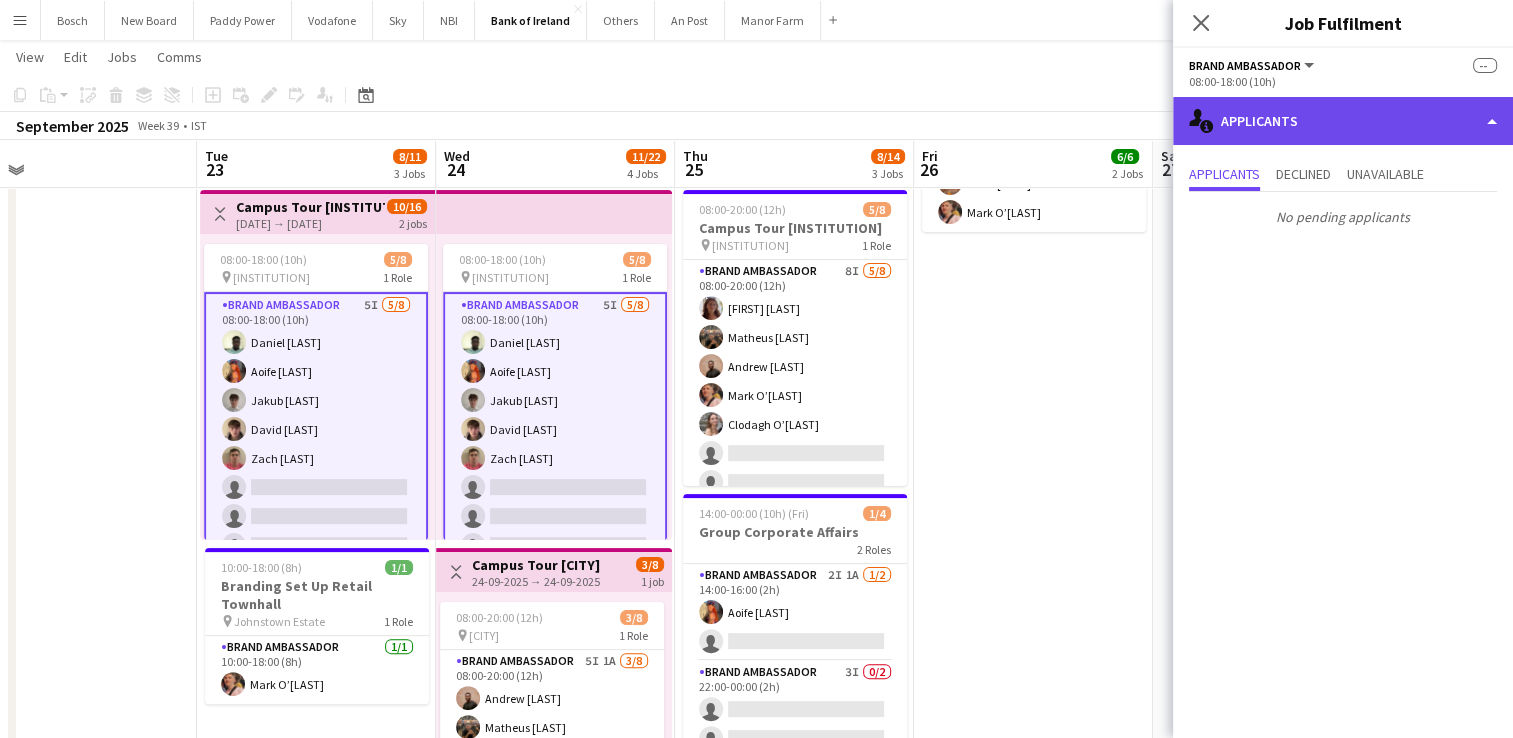 click on "single-neutral-actions-information
Applicants" 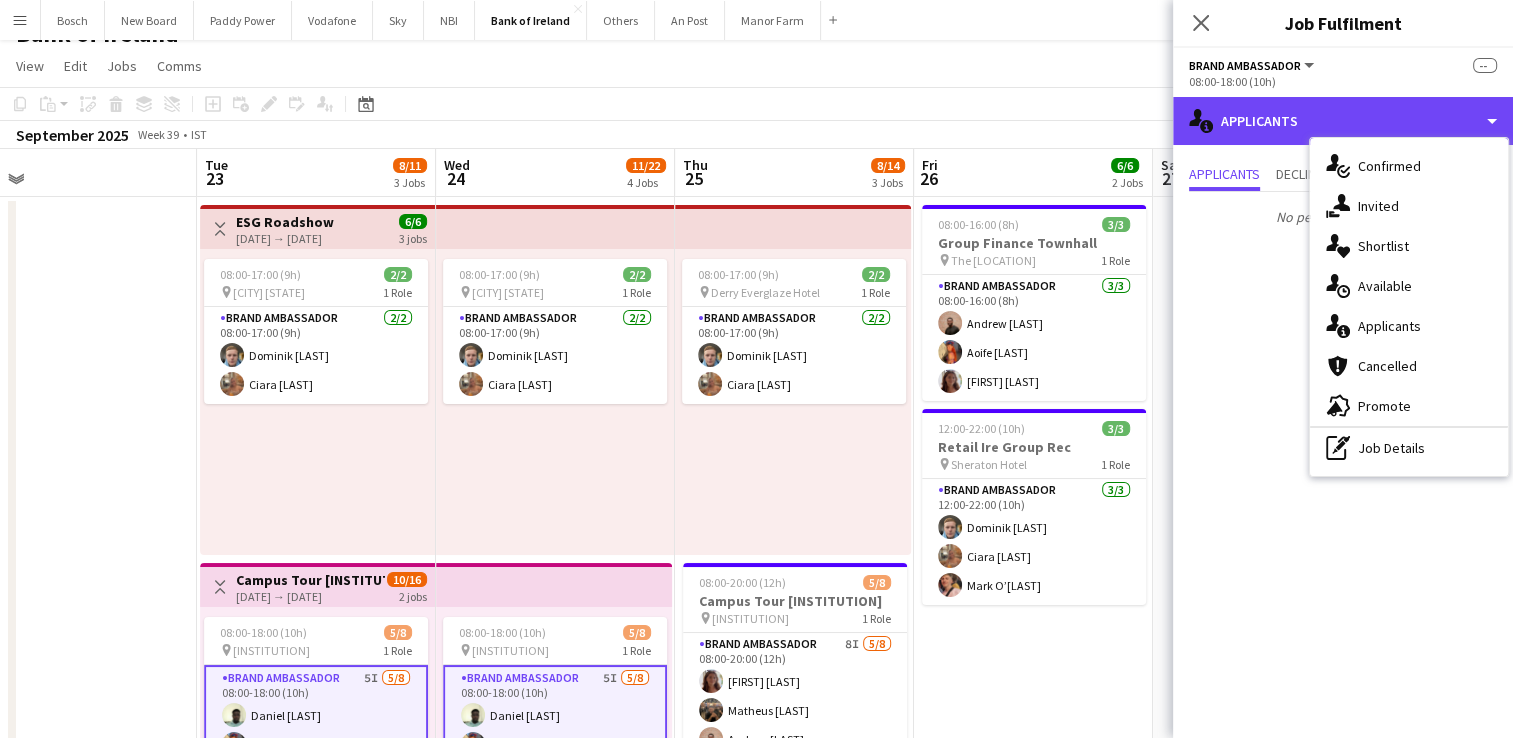 scroll, scrollTop: 0, scrollLeft: 0, axis: both 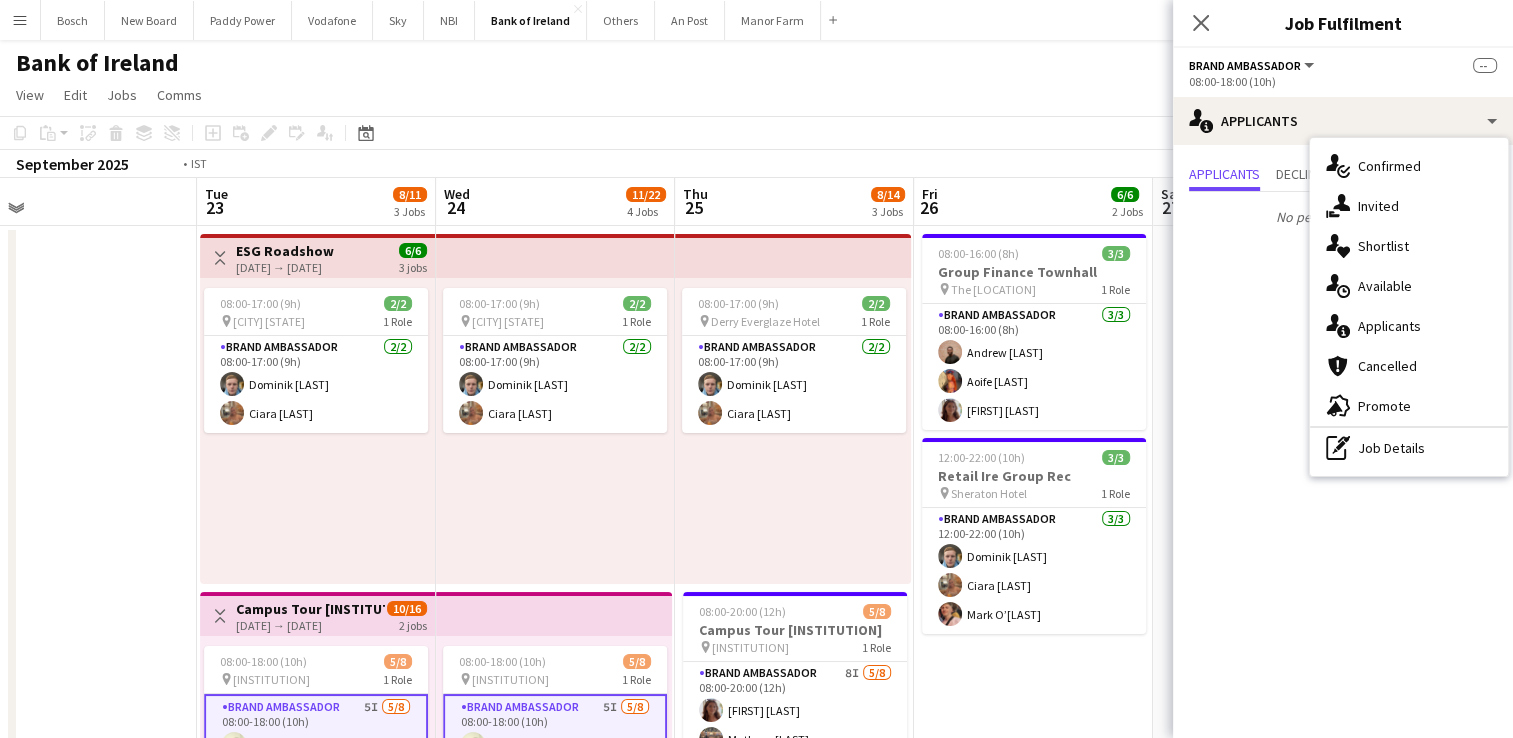 drag, startPoint x: 600, startPoint y: 462, endPoint x: 645, endPoint y: 446, distance: 47.759815 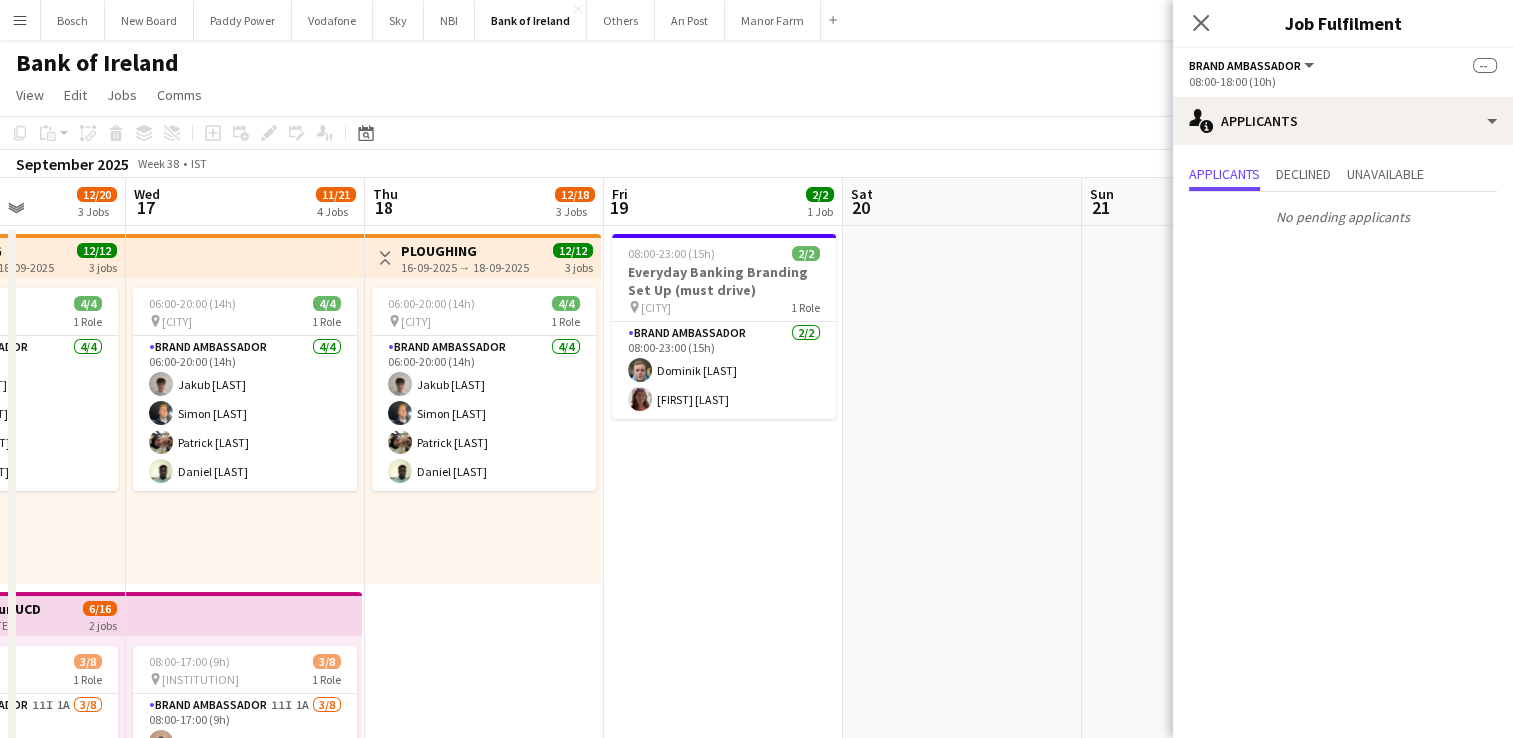 drag, startPoint x: 645, startPoint y: 446, endPoint x: 1045, endPoint y: 446, distance: 400 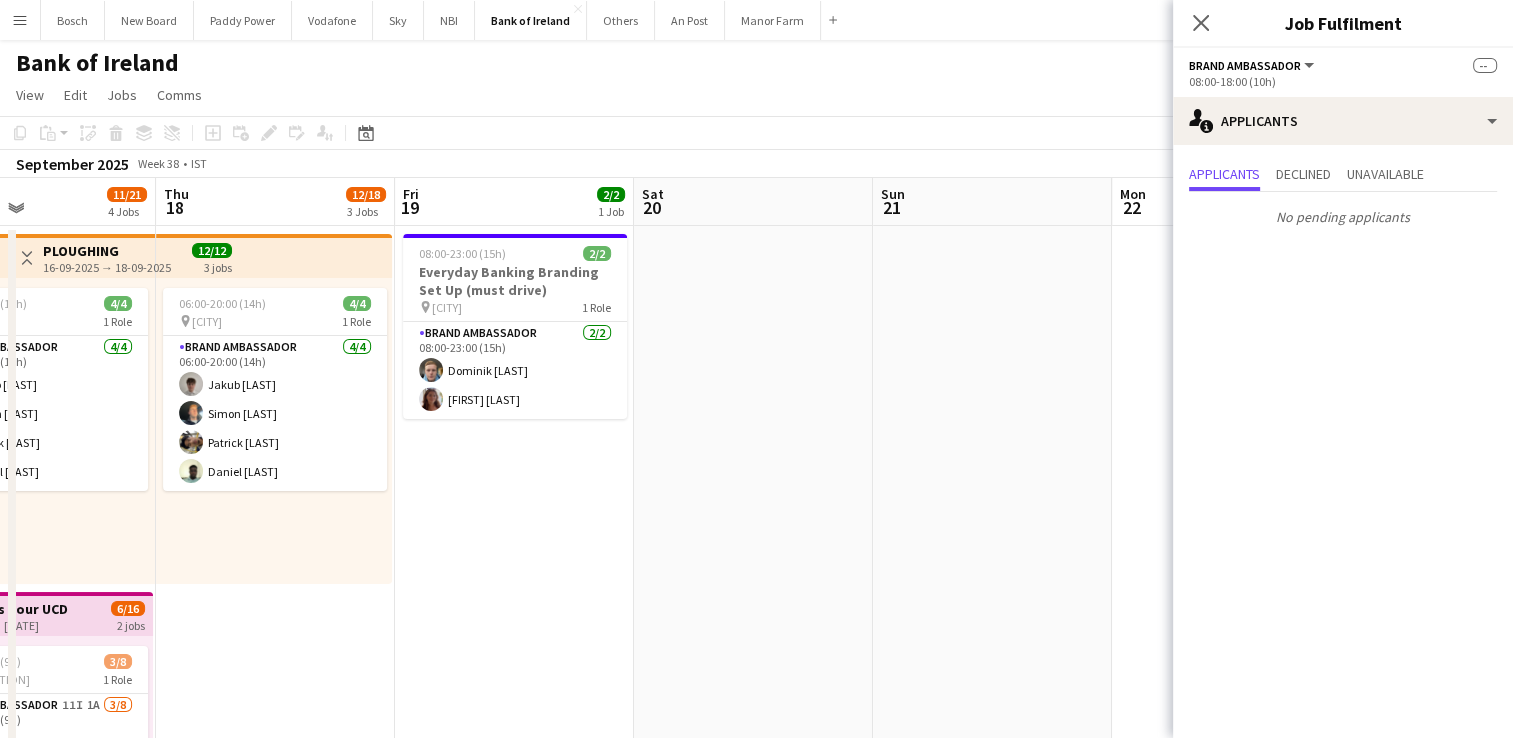 drag, startPoint x: 1045, startPoint y: 446, endPoint x: 1080, endPoint y: 457, distance: 36.687874 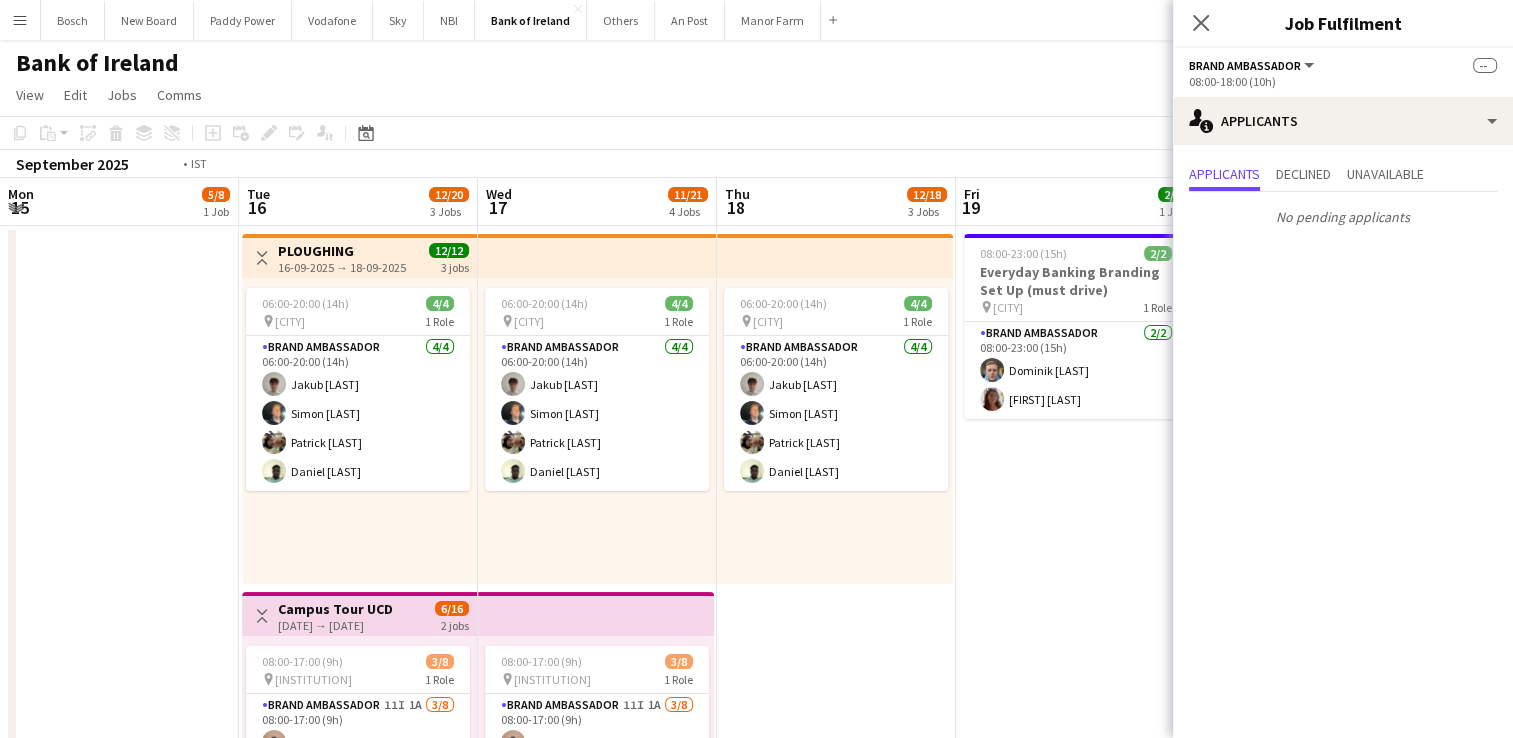 click on "Menu
Boards
Boards Boards All jobs Status
Workforce
Workforce My Workforce Recruiting
Comms
Comms
Pay
Pay Approvals
Platform Settings
Platform Settings Your settings
Training Academy
Training Academy
Knowledge Base
Knowledge Base
Product Updates
Product Updates Log Out Privacy Bosch
Close
New Board
Close
Paddy Power
Close
Vodafone
Close
Sky
Close
NBI
Close
Bank of Ireland
Close
Others
Close
An Post
Close
Manor Farm
Close
Add
Help" at bounding box center [756, 1544] 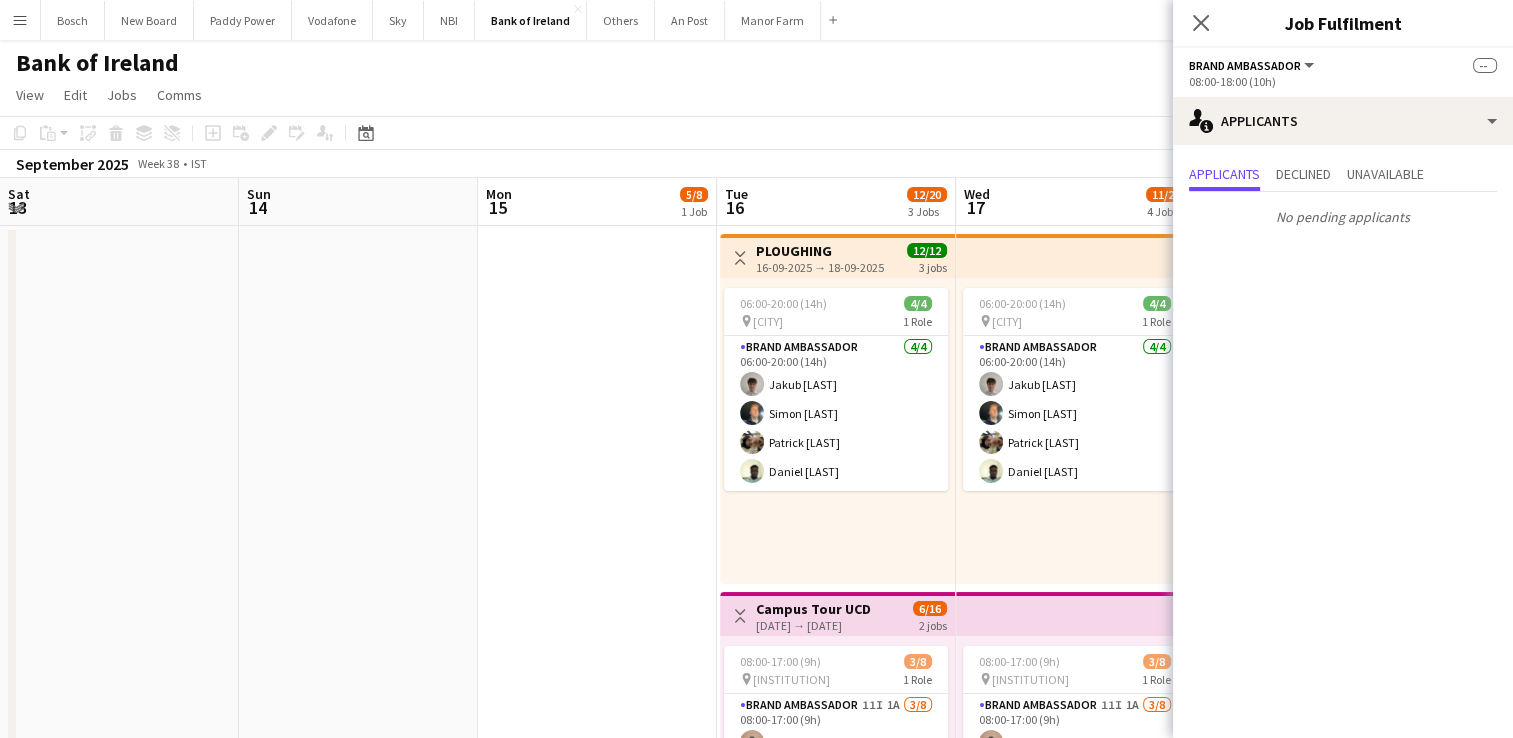 drag, startPoint x: 596, startPoint y: 394, endPoint x: 1527, endPoint y: 384, distance: 931.0537 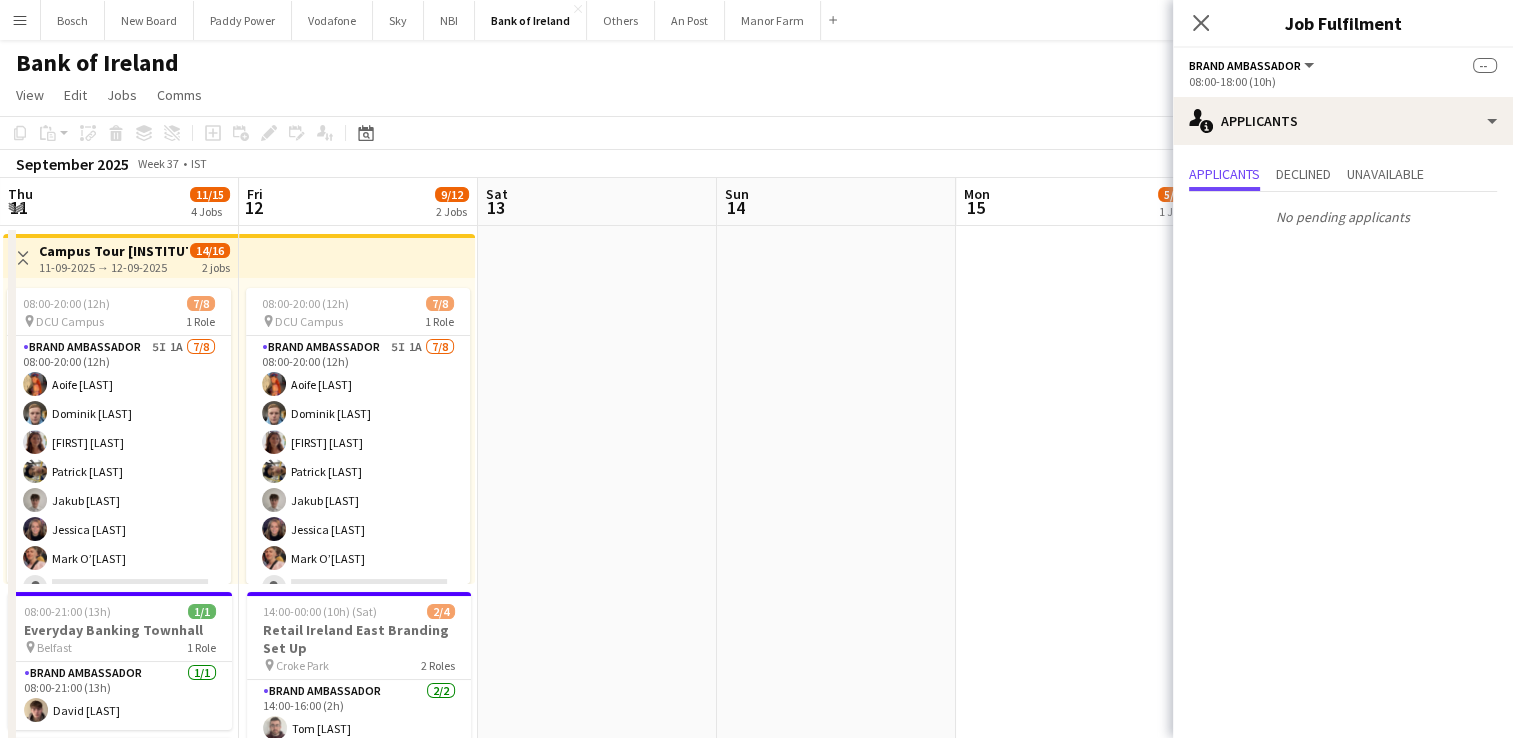 scroll, scrollTop: 0, scrollLeft: 615, axis: horizontal 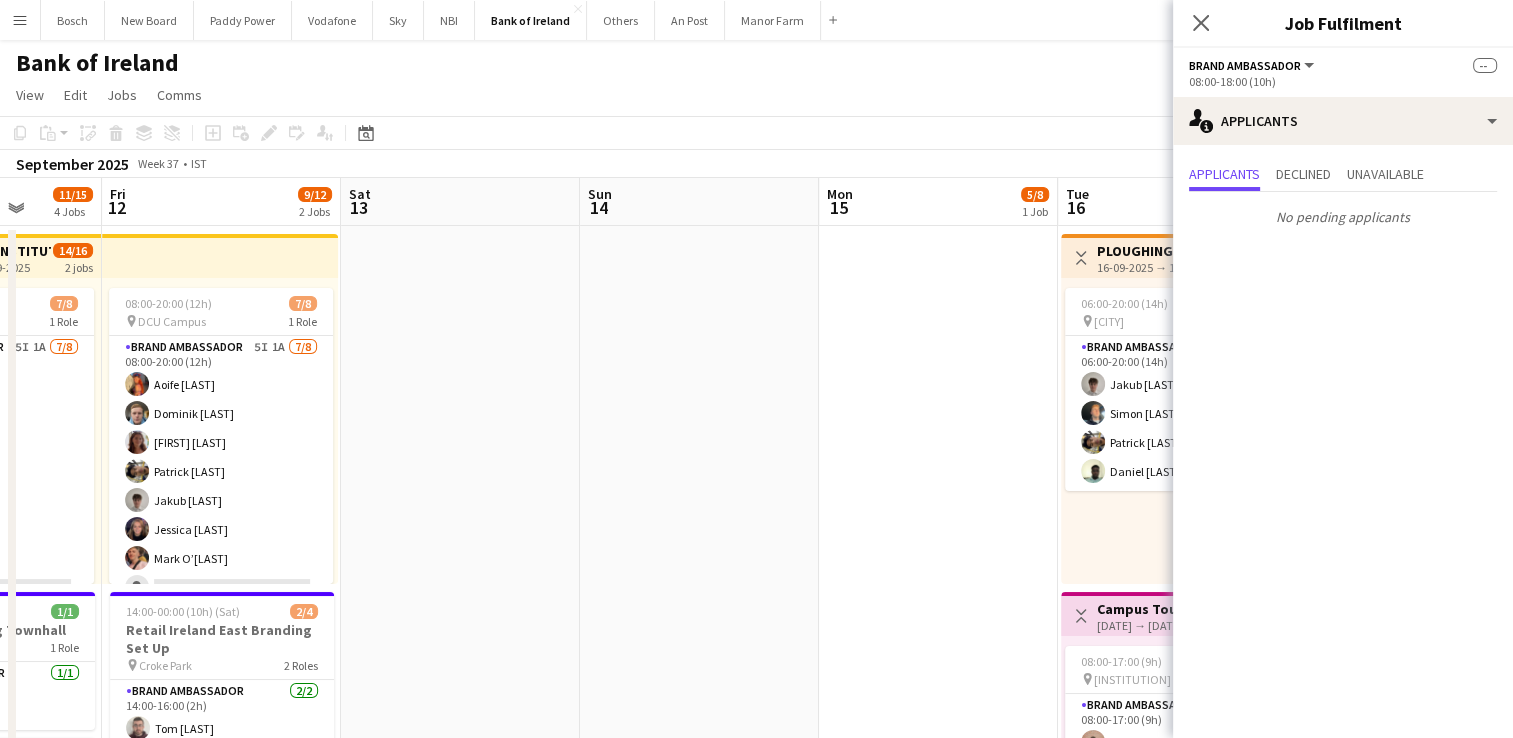 drag, startPoint x: 595, startPoint y: 370, endPoint x: 1241, endPoint y: 382, distance: 646.11145 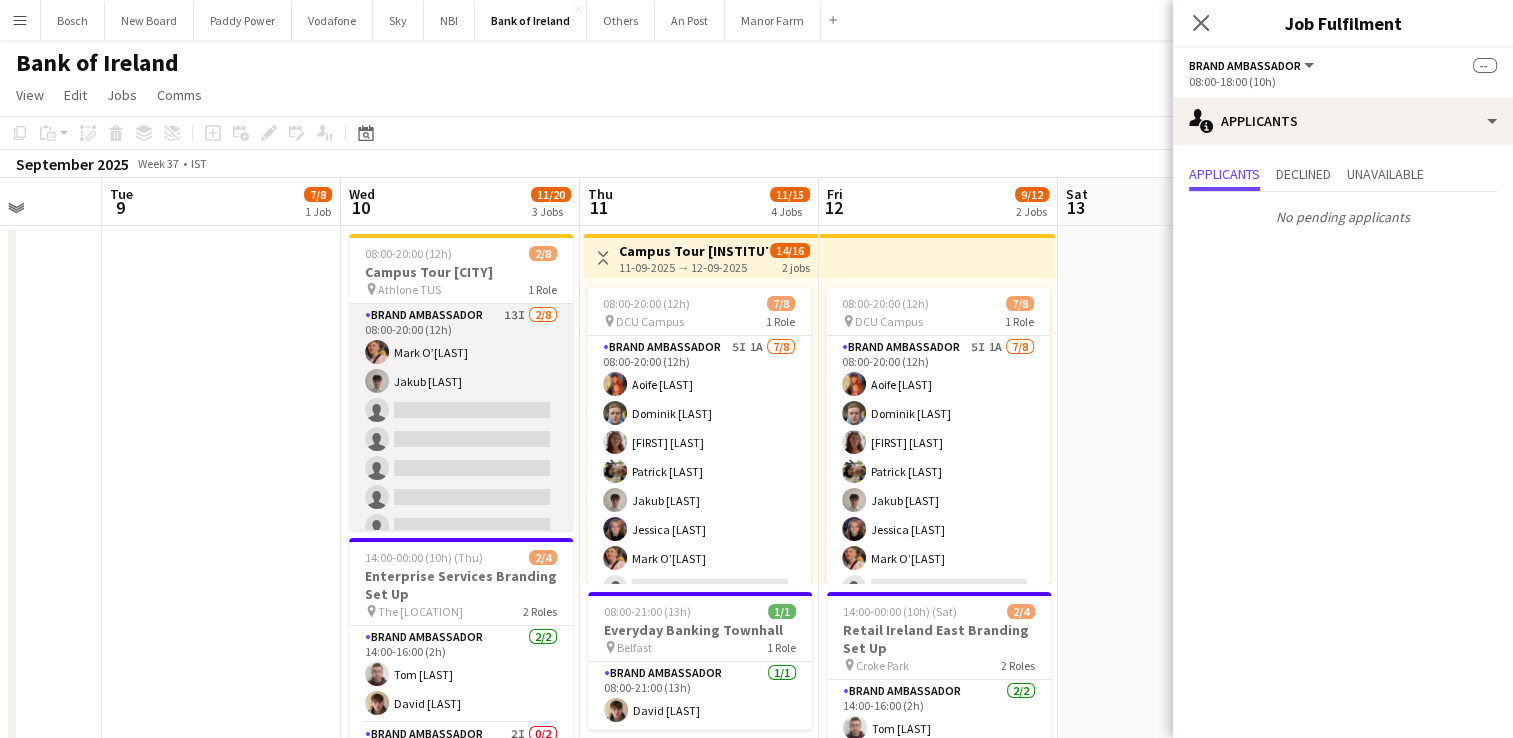 click on "Brand Ambassador 13I 2/8 08:00-20:00 (12h)
Mark O’Shea Jakub Kula
single-neutral-actions
single-neutral-actions
single-neutral-actions
single-neutral-actions
single-neutral-actions
single-neutral-actions" at bounding box center [461, 439] 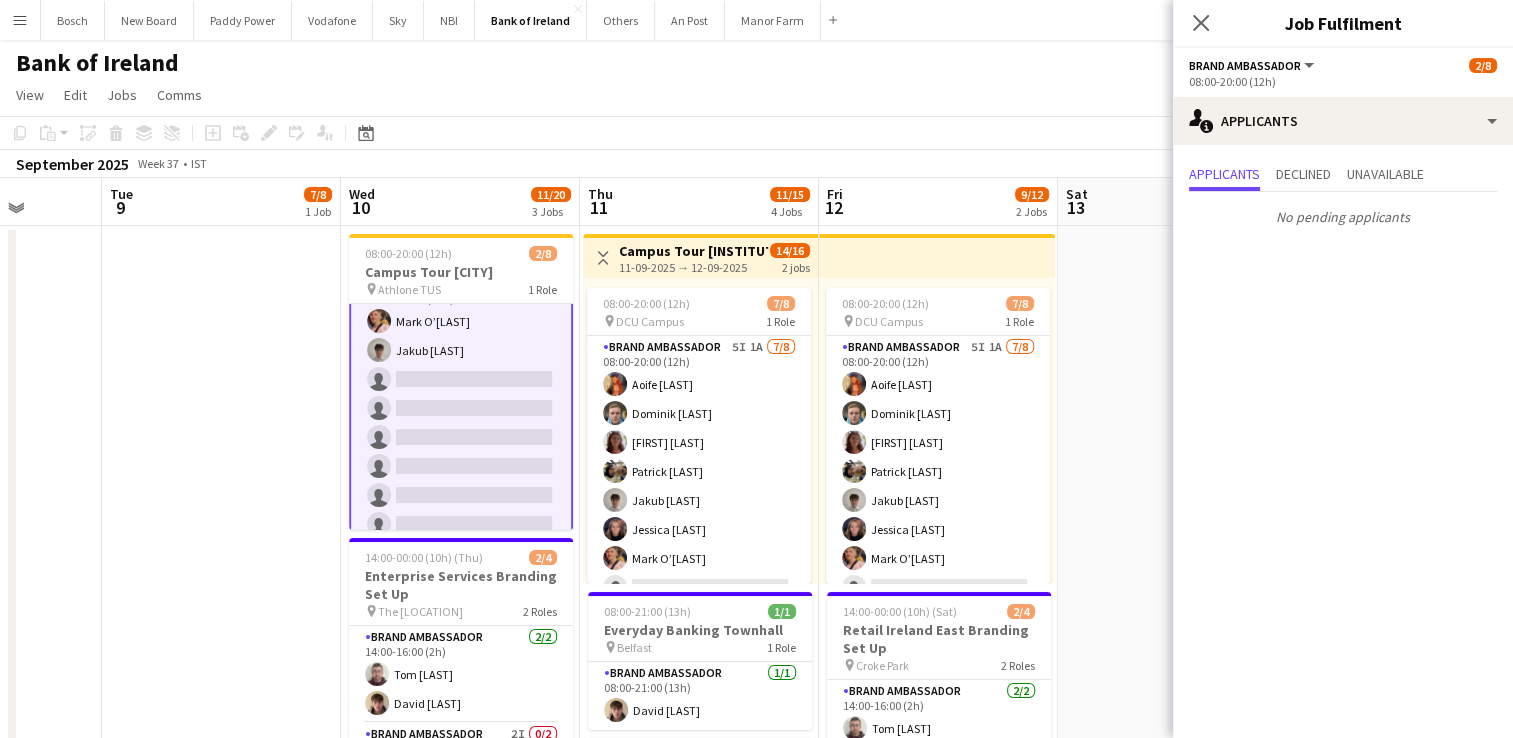 scroll, scrollTop: 48, scrollLeft: 0, axis: vertical 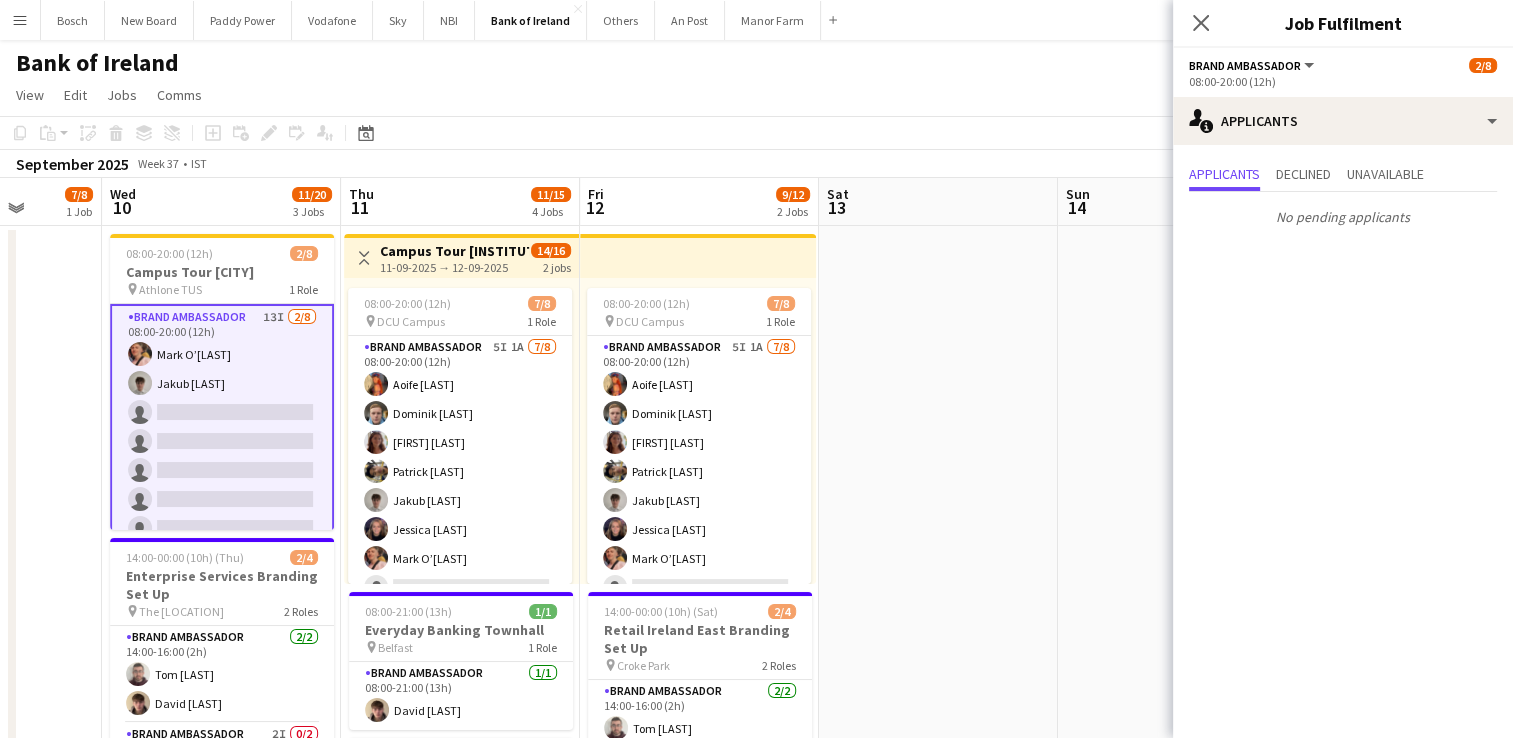 drag, startPoint x: 736, startPoint y: 488, endPoint x: 651, endPoint y: 483, distance: 85.146935 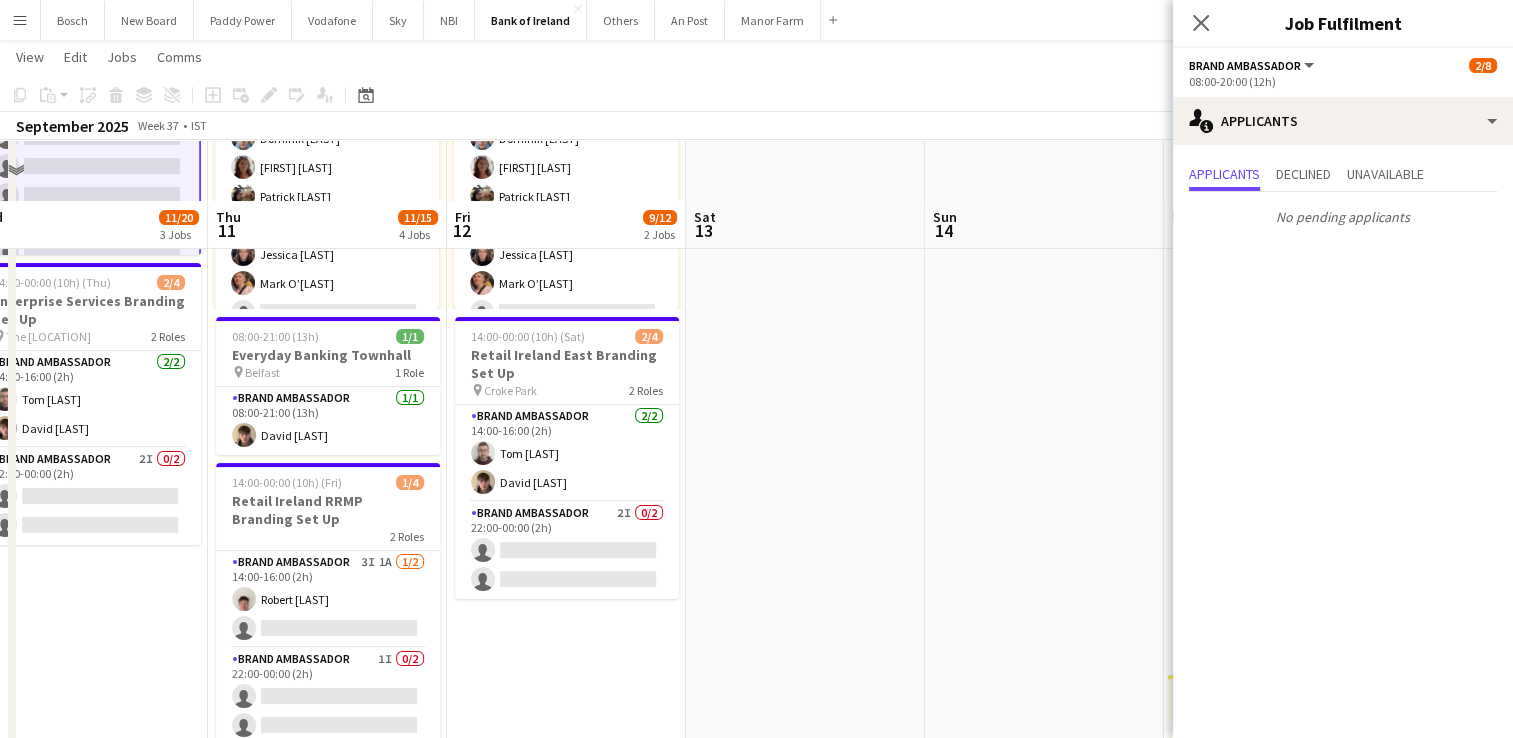 scroll, scrollTop: 400, scrollLeft: 0, axis: vertical 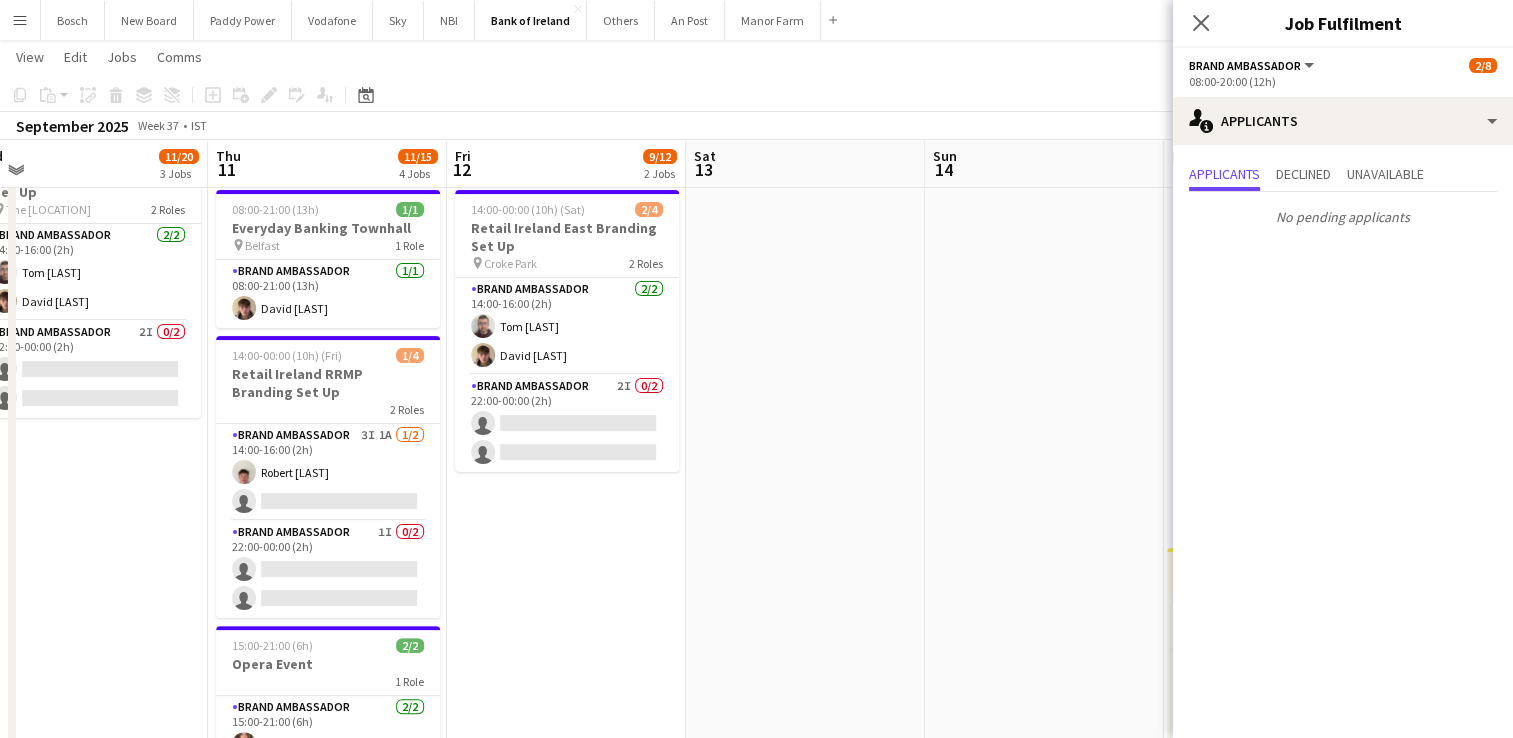 drag, startPoint x: 542, startPoint y: 551, endPoint x: 690, endPoint y: 558, distance: 148.16545 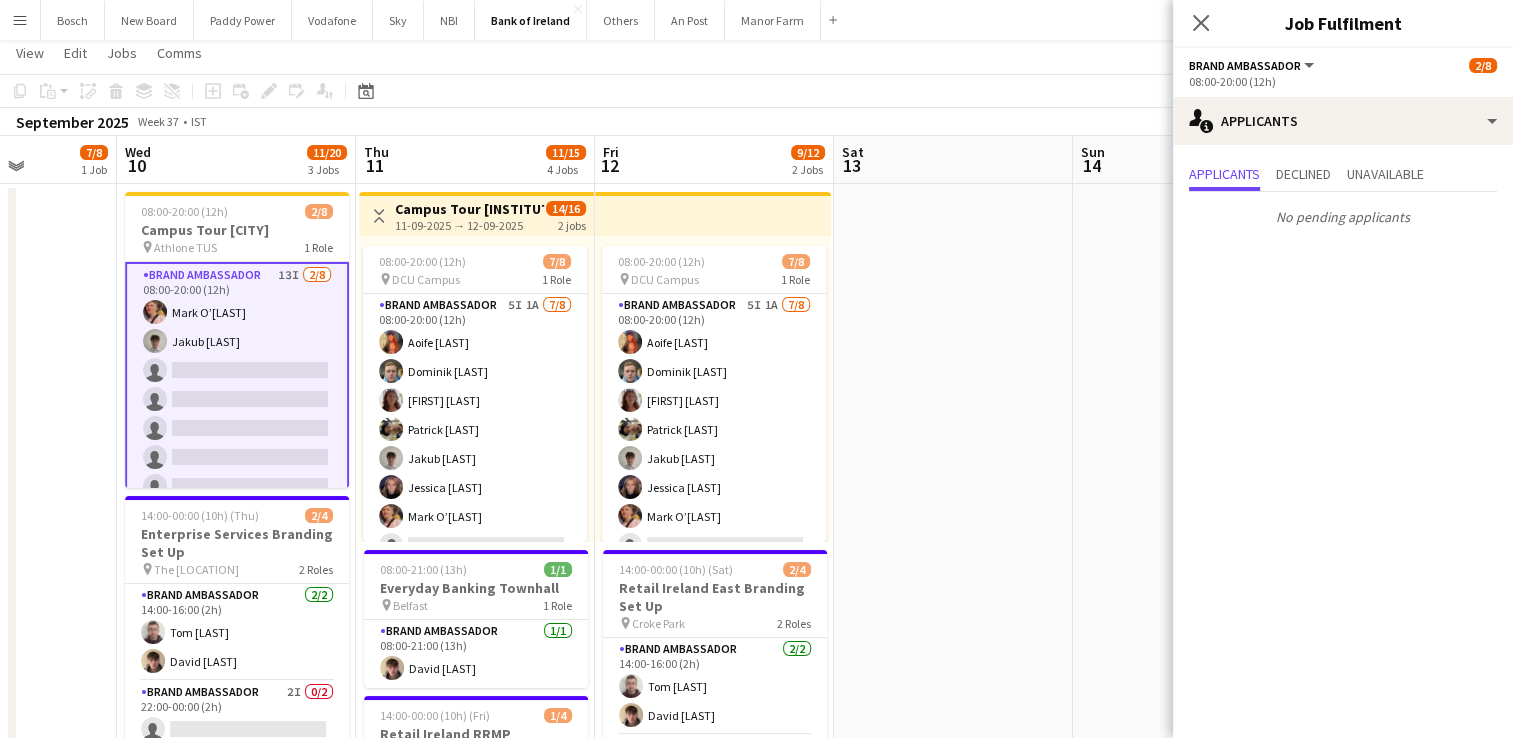 scroll, scrollTop: 0, scrollLeft: 0, axis: both 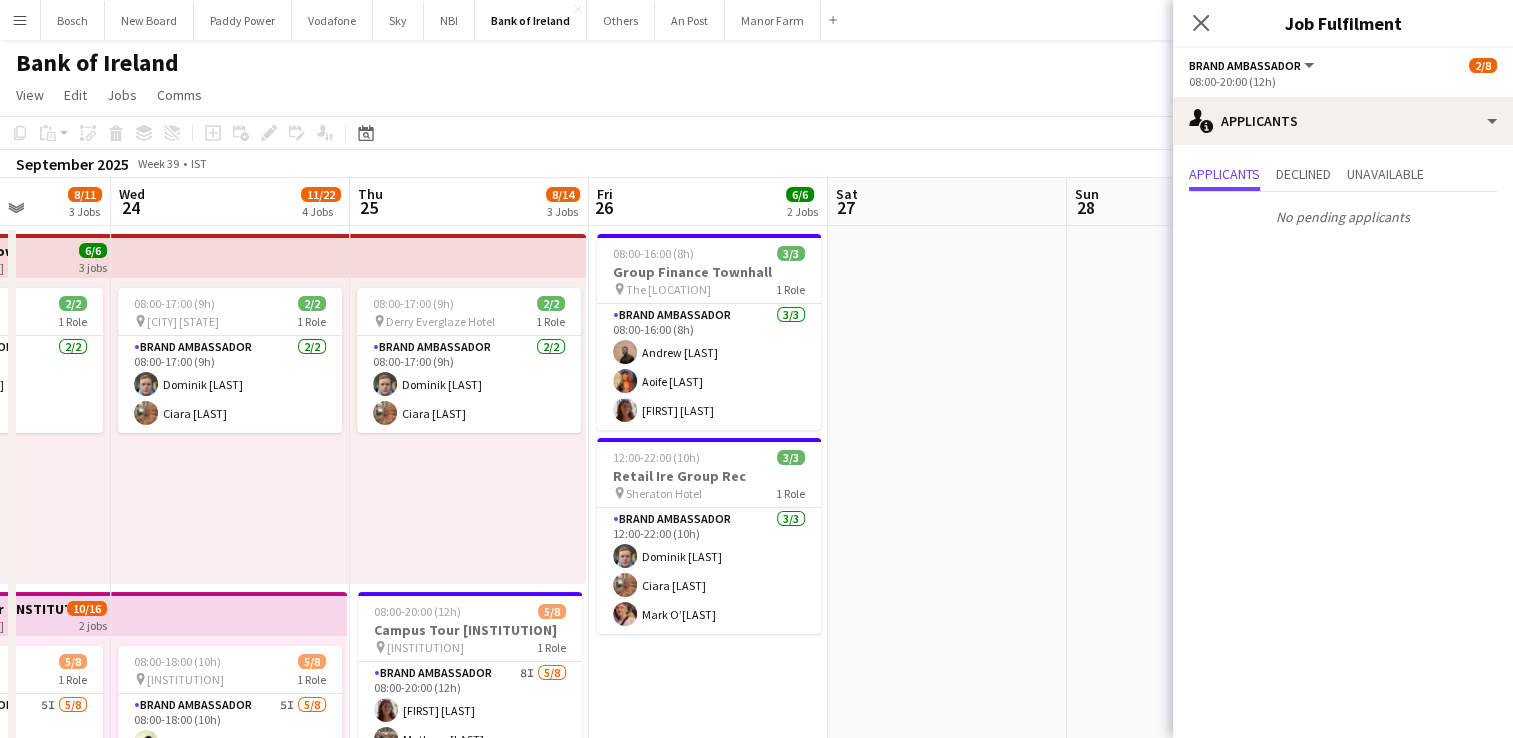 click on "View  Day view expanded Day view collapsed Month view Date picker Jump to today Expand Linked Jobs Collapse Linked Jobs  Edit  Copy Ctrl+C  Paste  Without Crew Ctrl+V With Crew Ctrl+Shift+V Paste as linked job  Group  Group Ungroup  Jobs  New Job Edit Job Delete Job New Linked Job Edit Linked Jobs Job fulfilment Promote Role Copy Role URL  Comms  Notify confirmed crew Create chat" 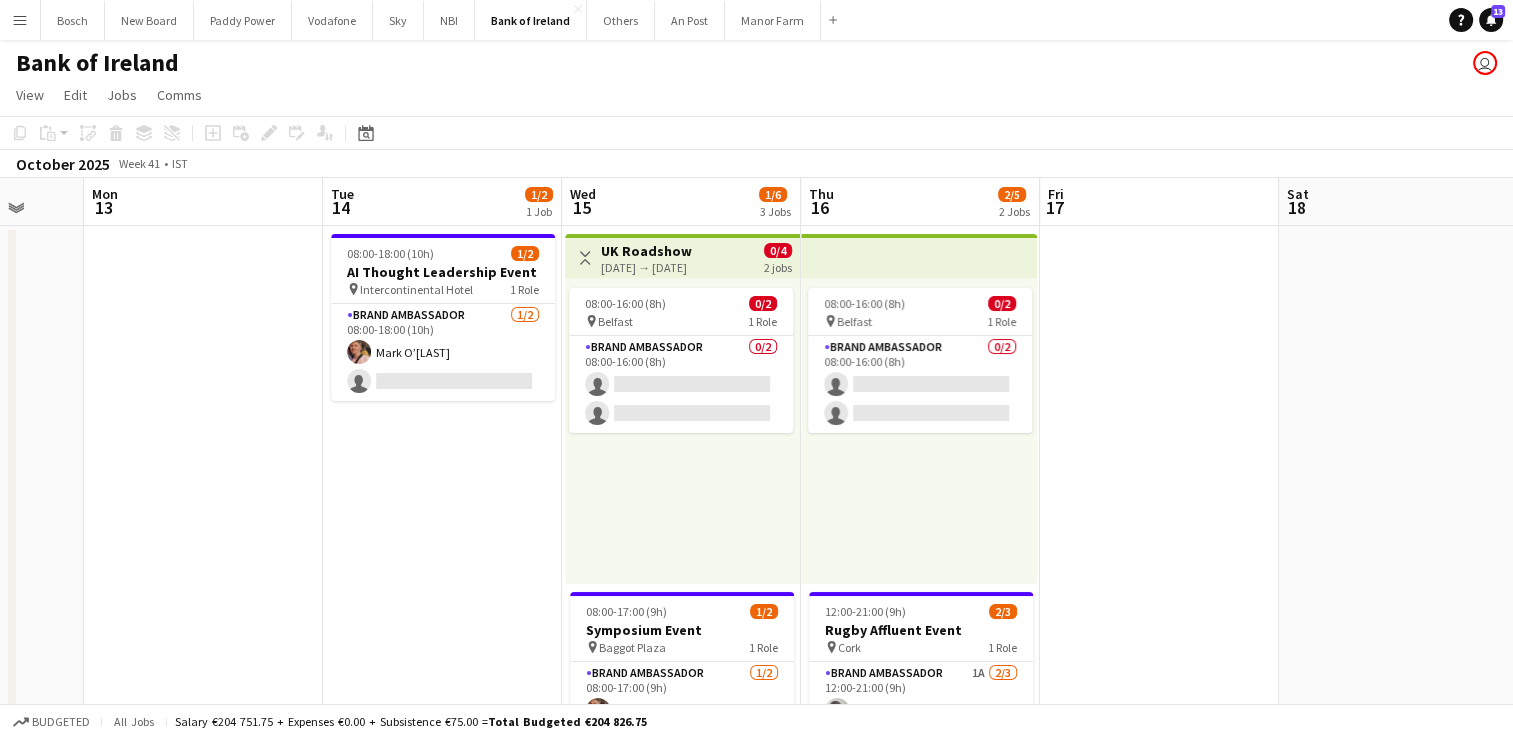 scroll, scrollTop: 0, scrollLeft: 872, axis: horizontal 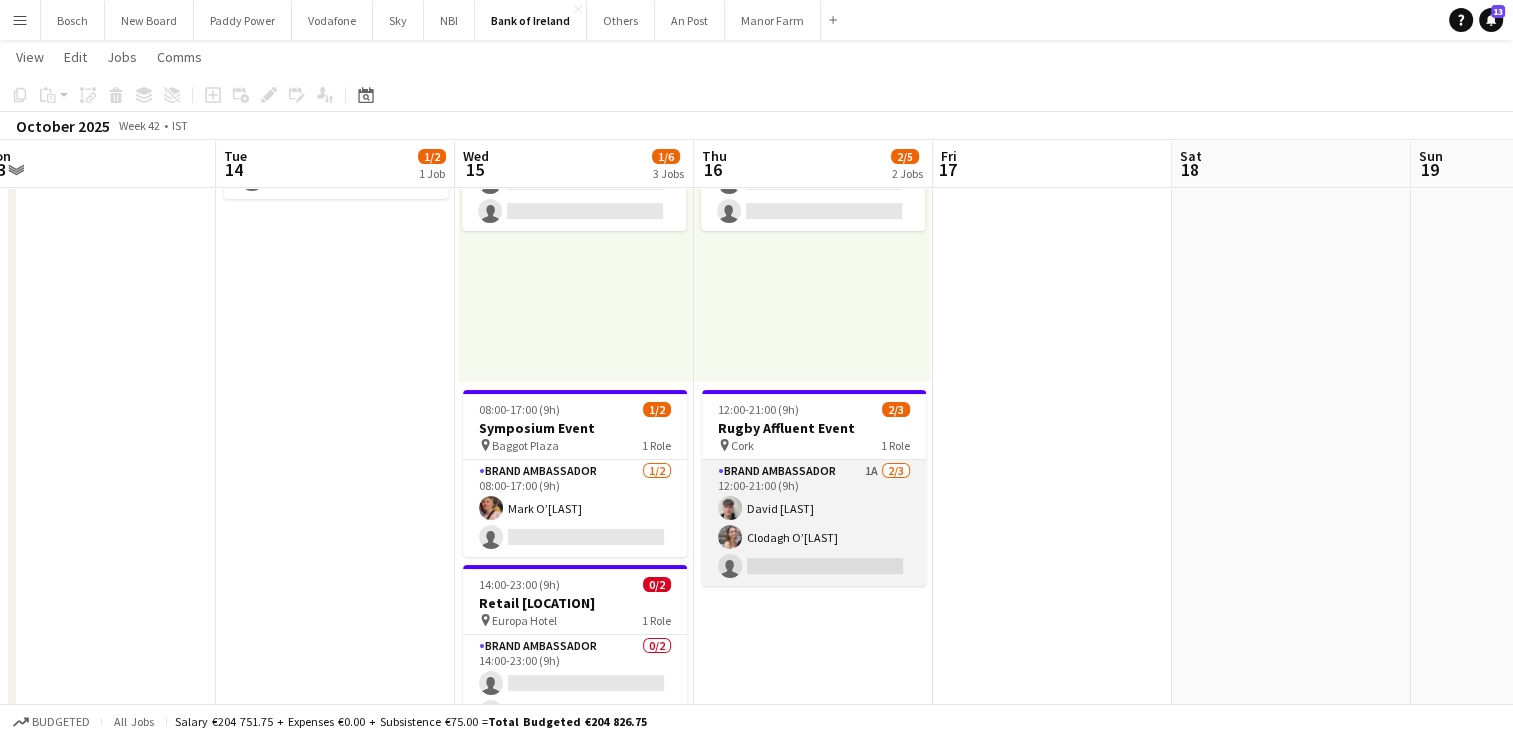 click on "Brand Ambassador 1A 2/3 12:00-21:00 (9h)
David Allen Clodagh O’ Callaghan
single-neutral-actions" at bounding box center [814, 523] 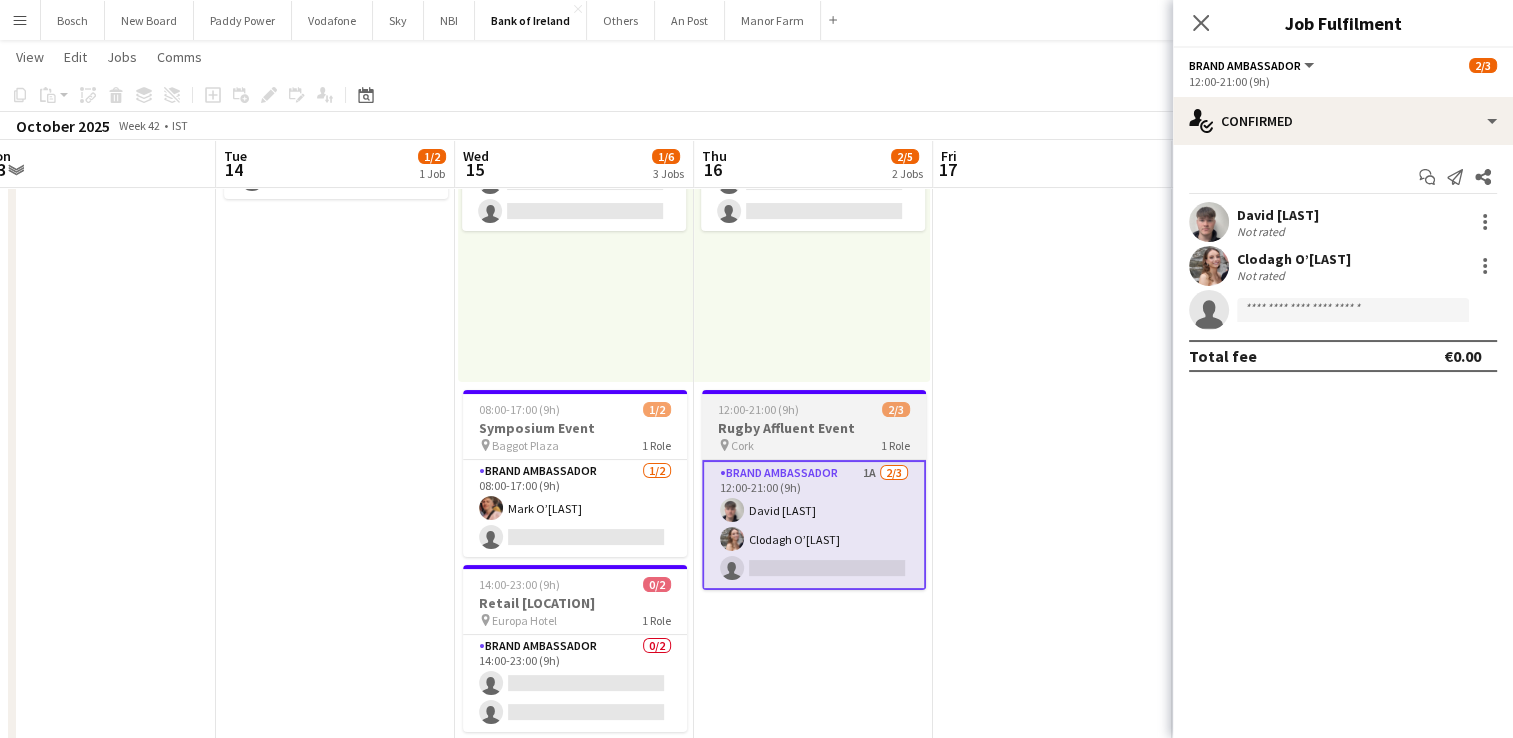 click on "pin
Cork 1 Role" at bounding box center (814, 445) 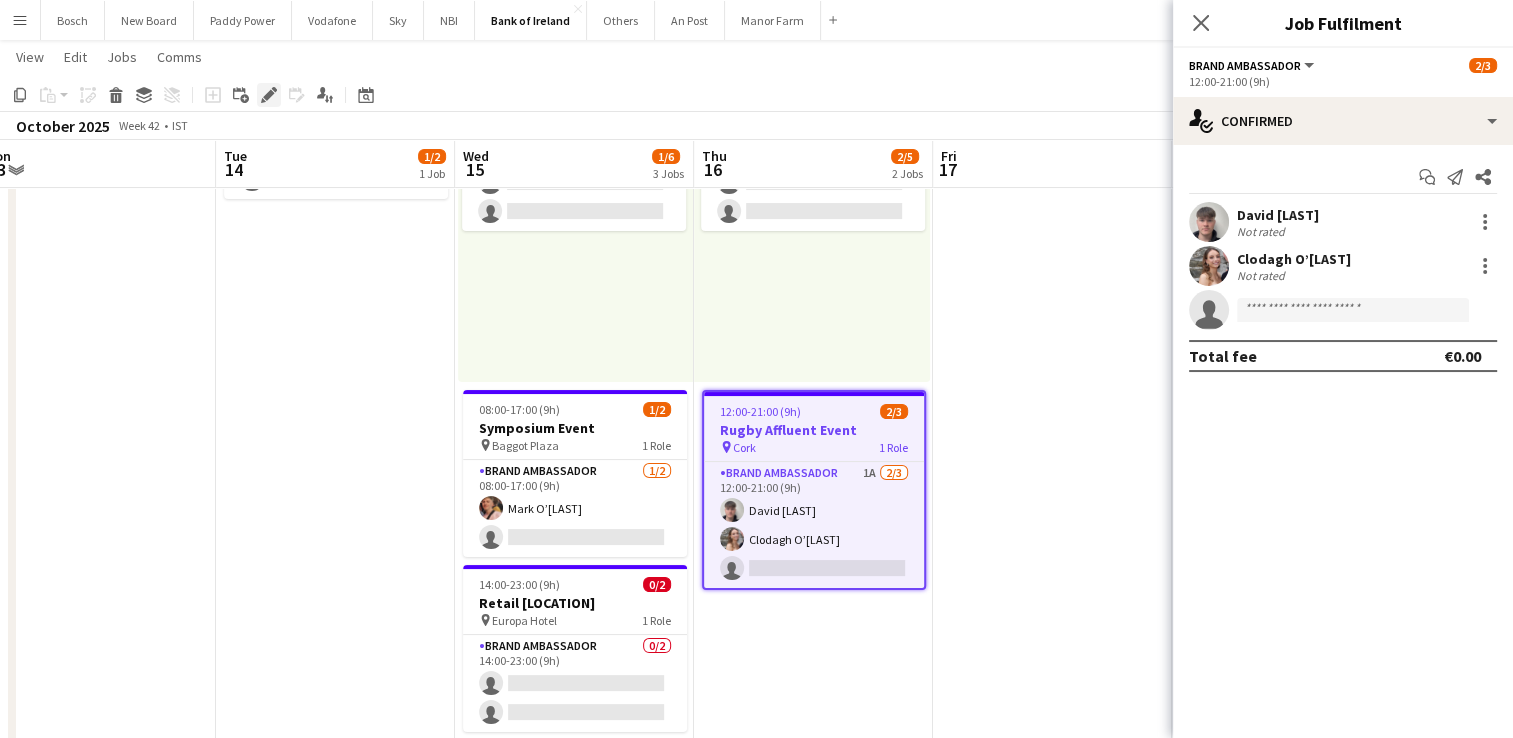 click 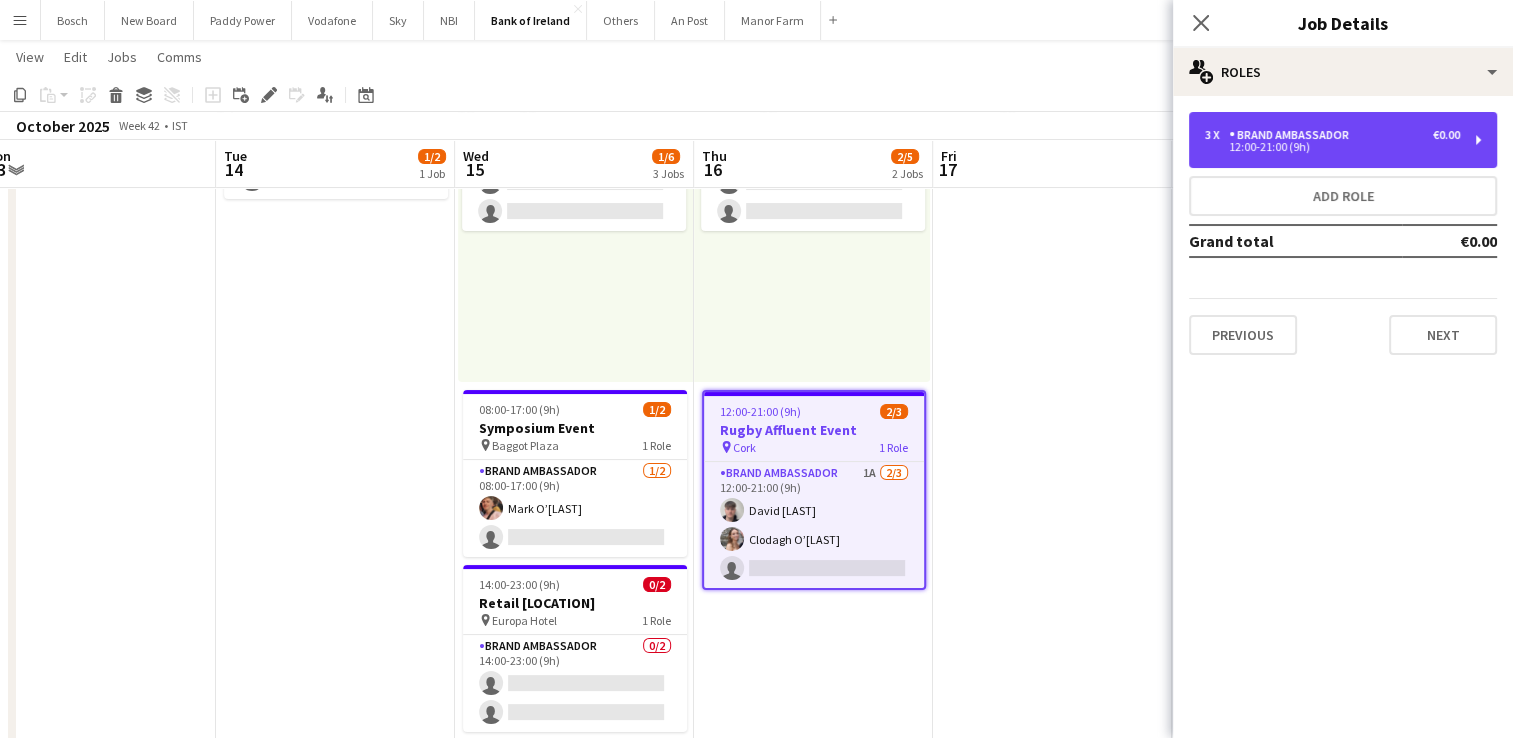 drag, startPoint x: 1470, startPoint y: 140, endPoint x: 1402, endPoint y: 216, distance: 101.98039 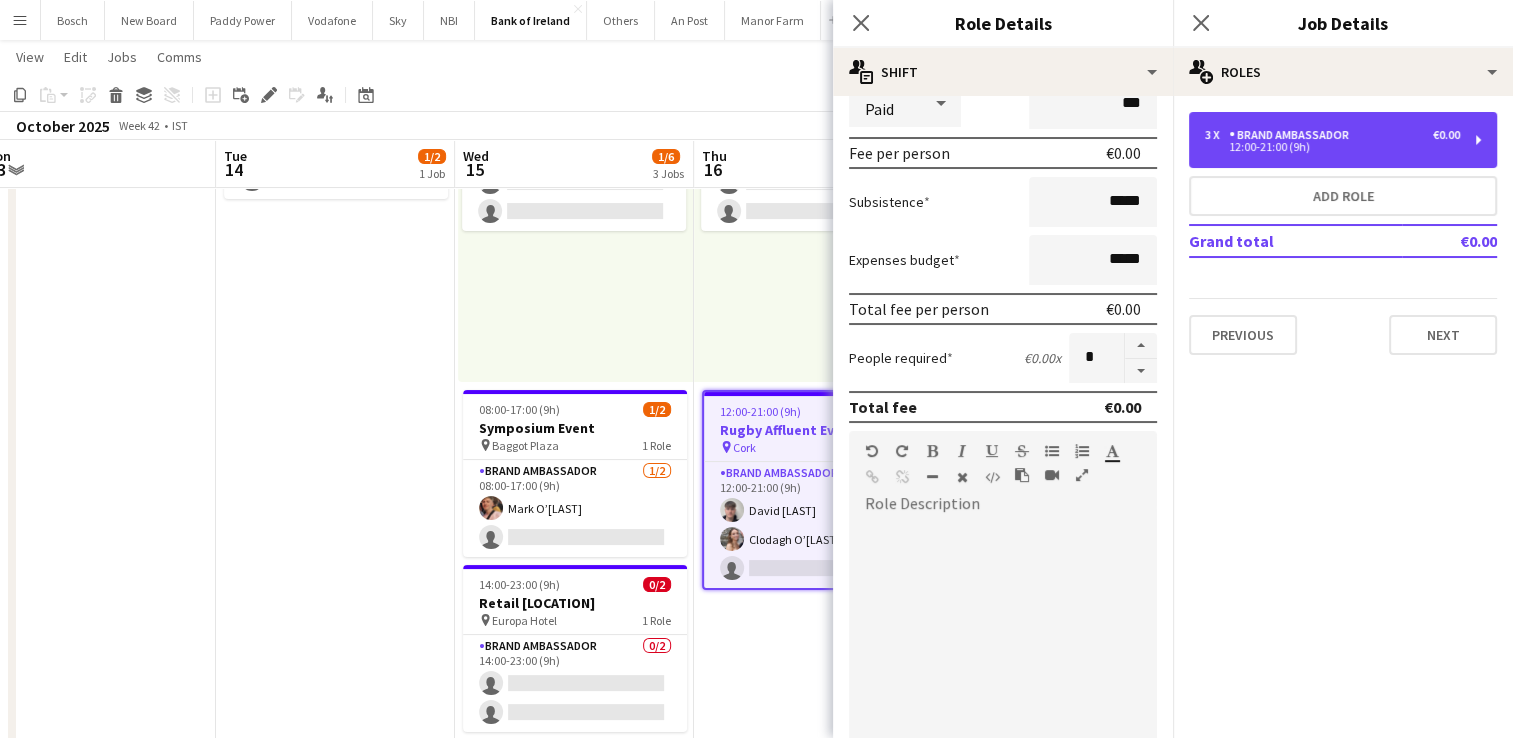 scroll, scrollTop: 300, scrollLeft: 0, axis: vertical 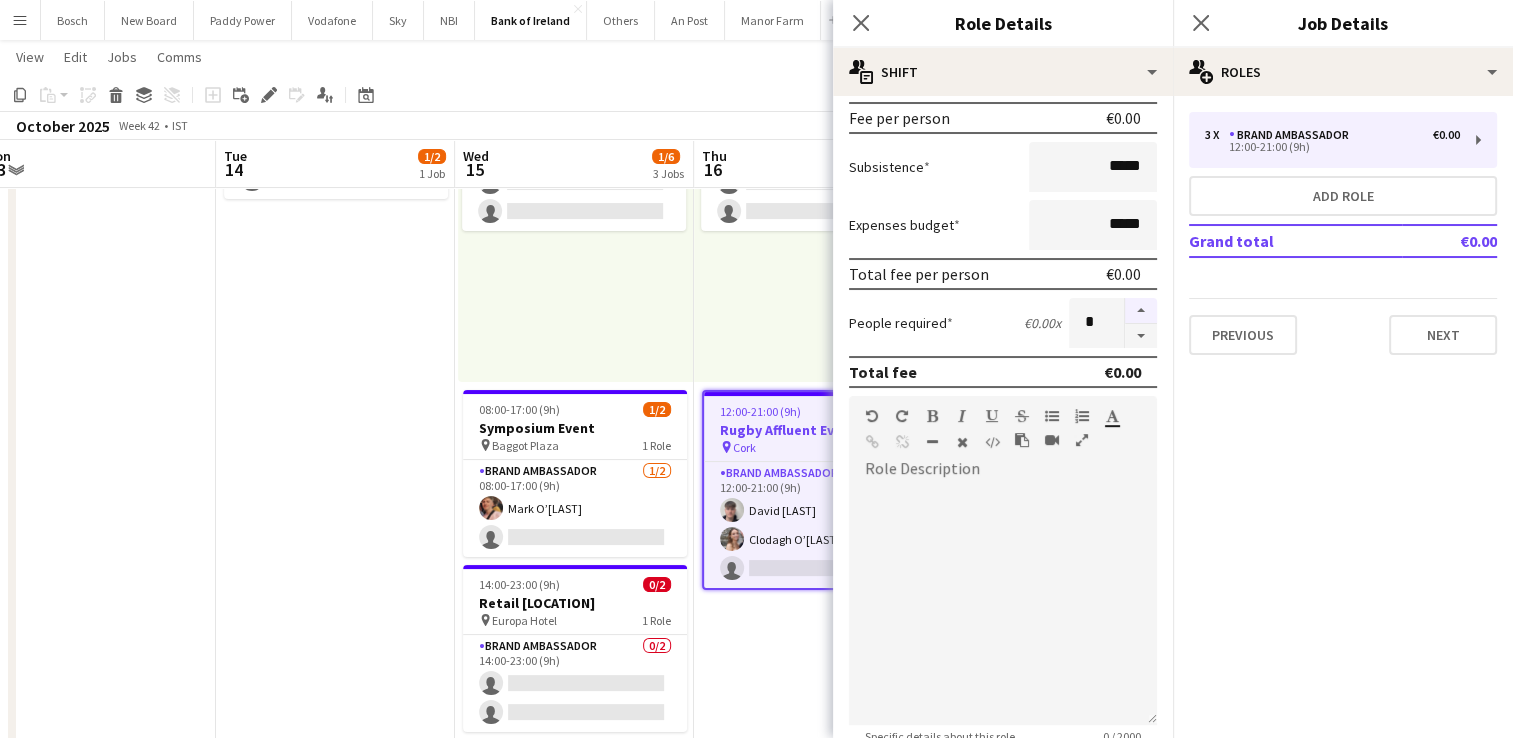 click at bounding box center [1141, 311] 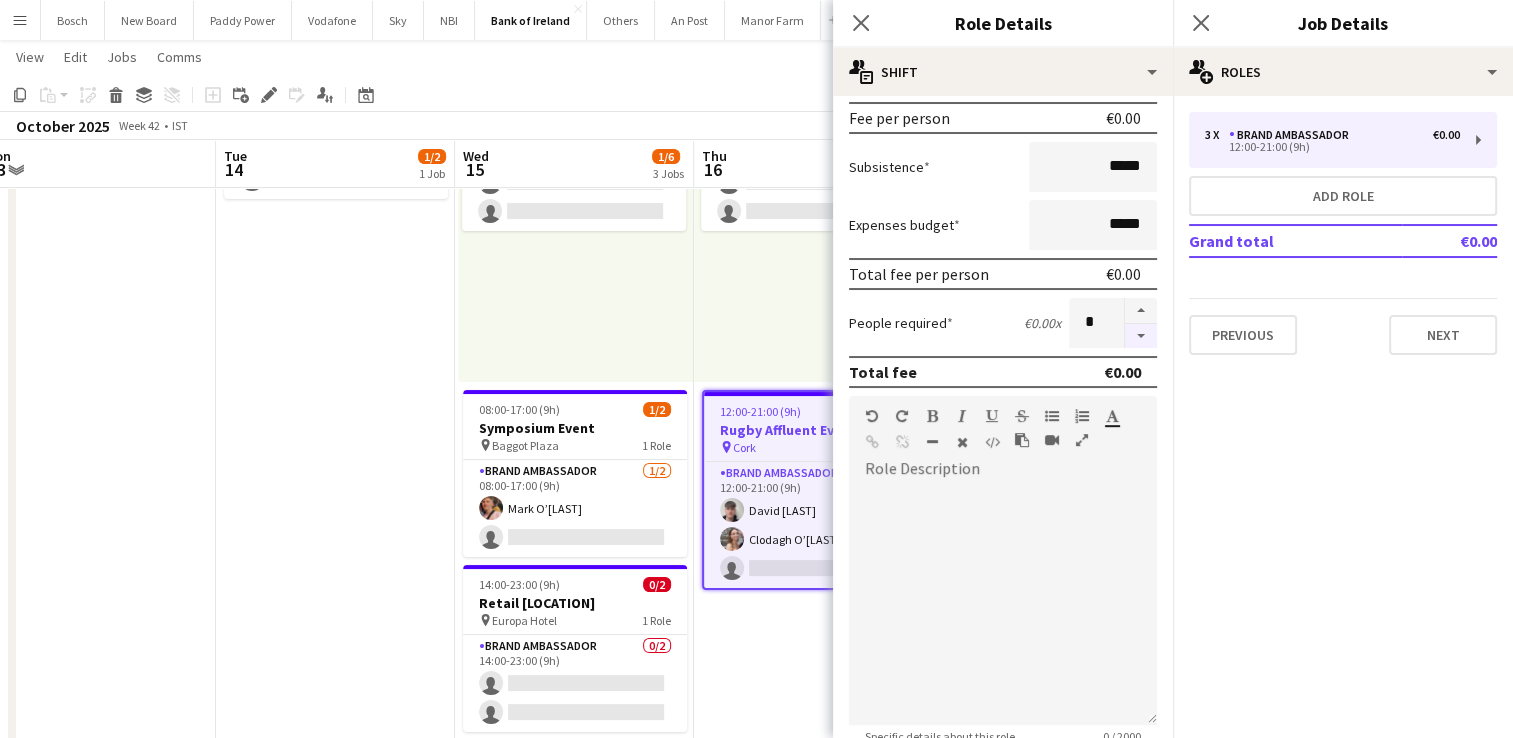 click at bounding box center [1141, 336] 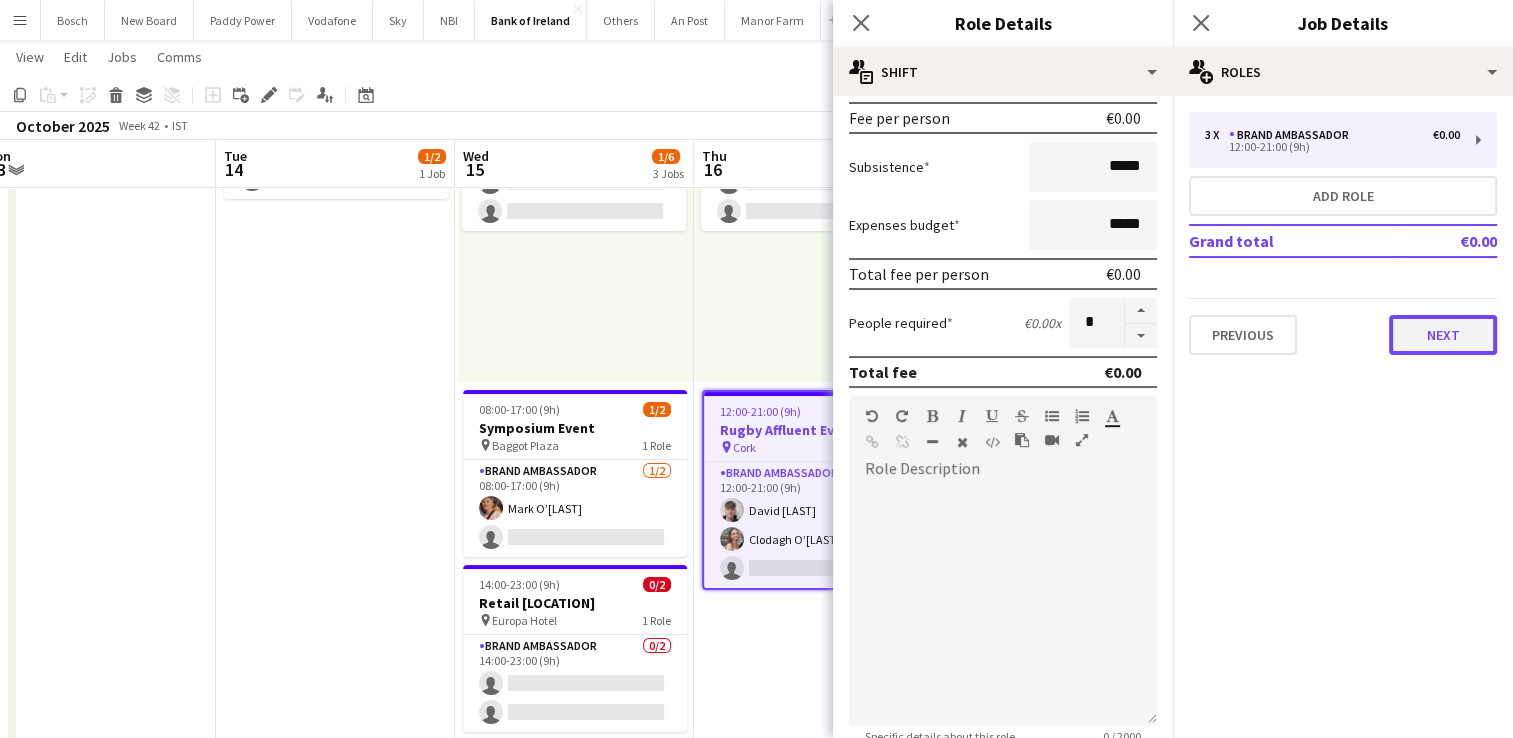 click on "Next" at bounding box center [1443, 335] 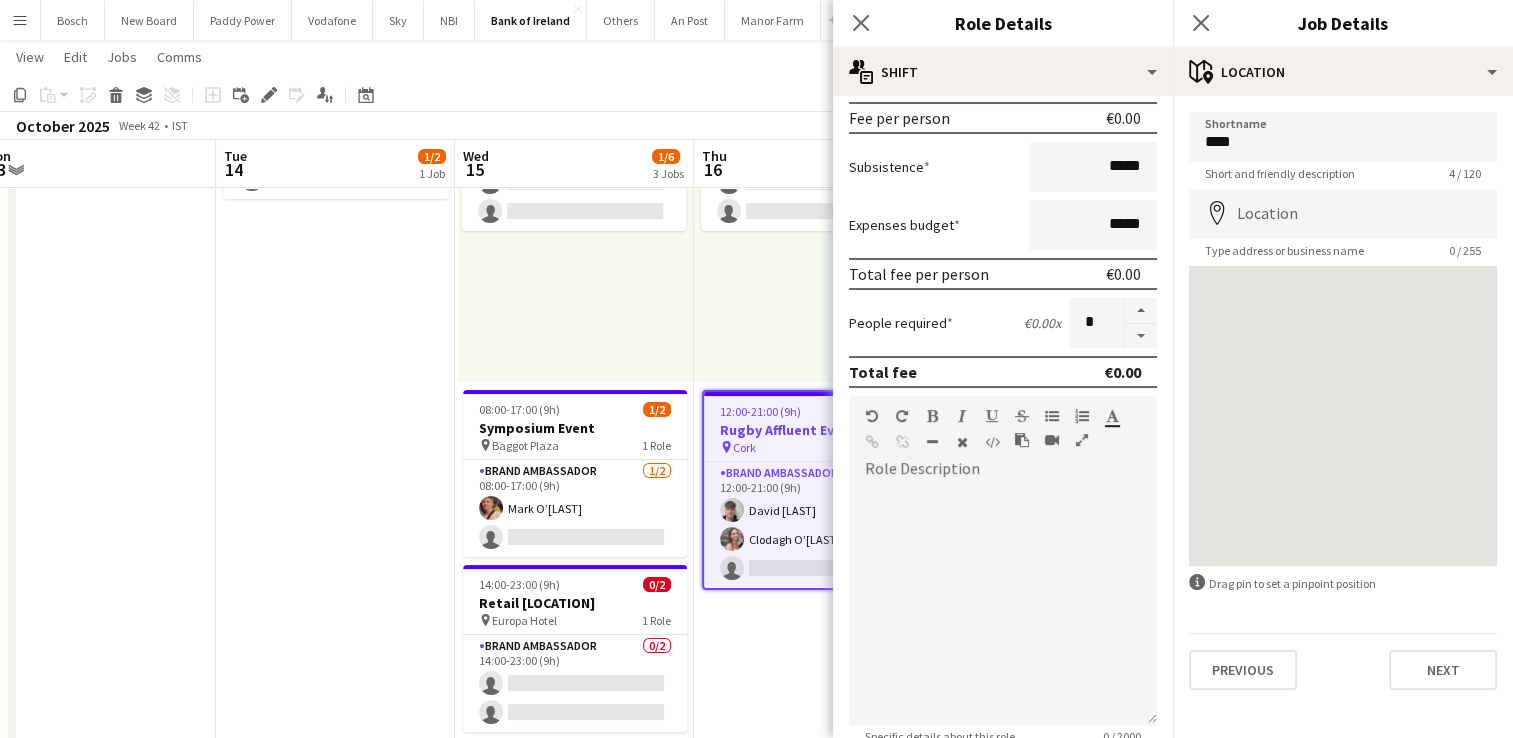 click on "Copy
Paste
Paste   Ctrl+V Paste with crew  Ctrl+Shift+V
Paste linked Job
Delete
Group
Ungroup
Add job
Add linked Job
Edit
Edit linked Job
Applicants
Date picker
AUG 2025 AUG 2025 Monday M Tuesday T Wednesday W Thursday T Friday F Saturday S Sunday S  AUG   1   2   3   4   5   6   7   8   9   10   11   12   13   14   15   16   17   18   19   20   21   22   23   24   25   26   27   28   29   30   31
Comparison range
Comparison range
Today" 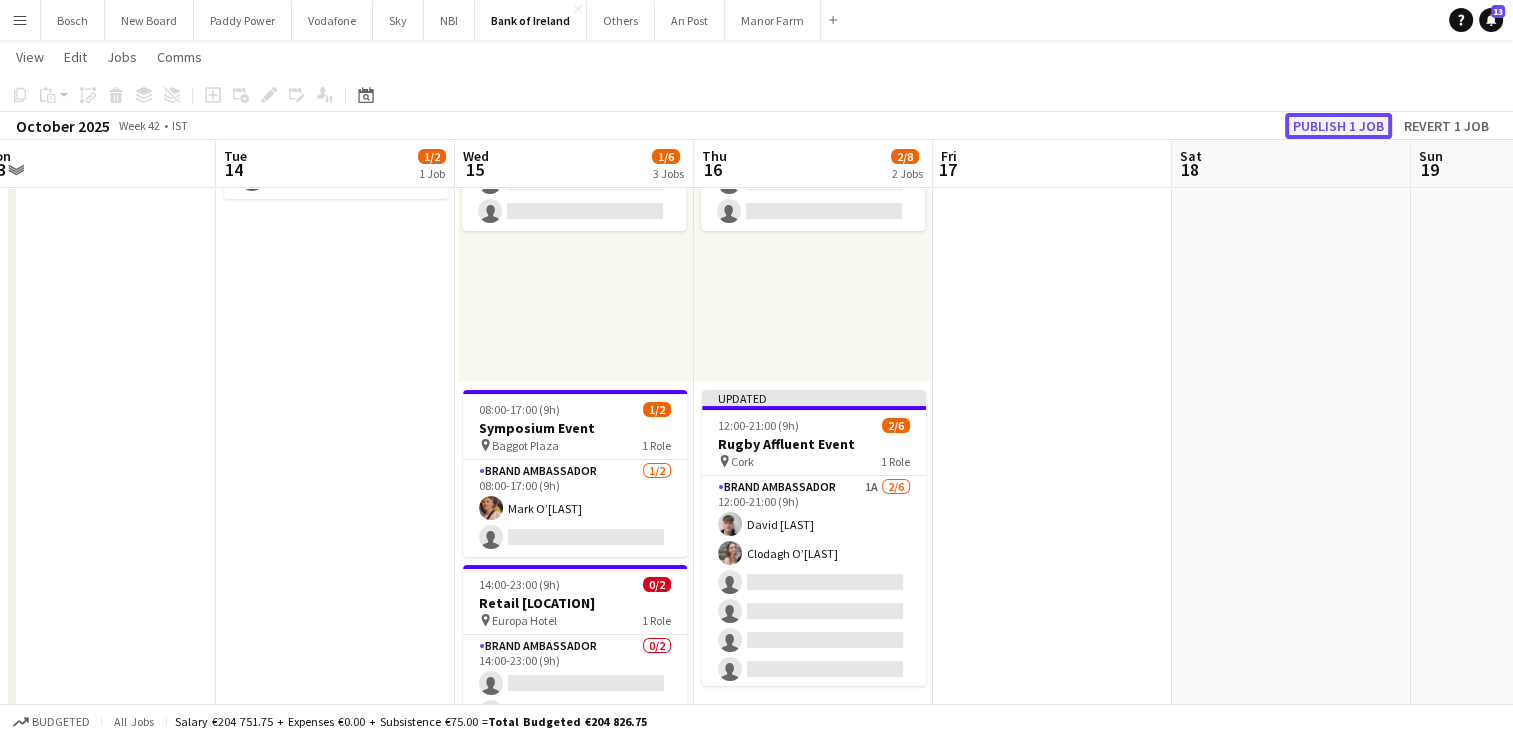 click on "Publish 1 job" 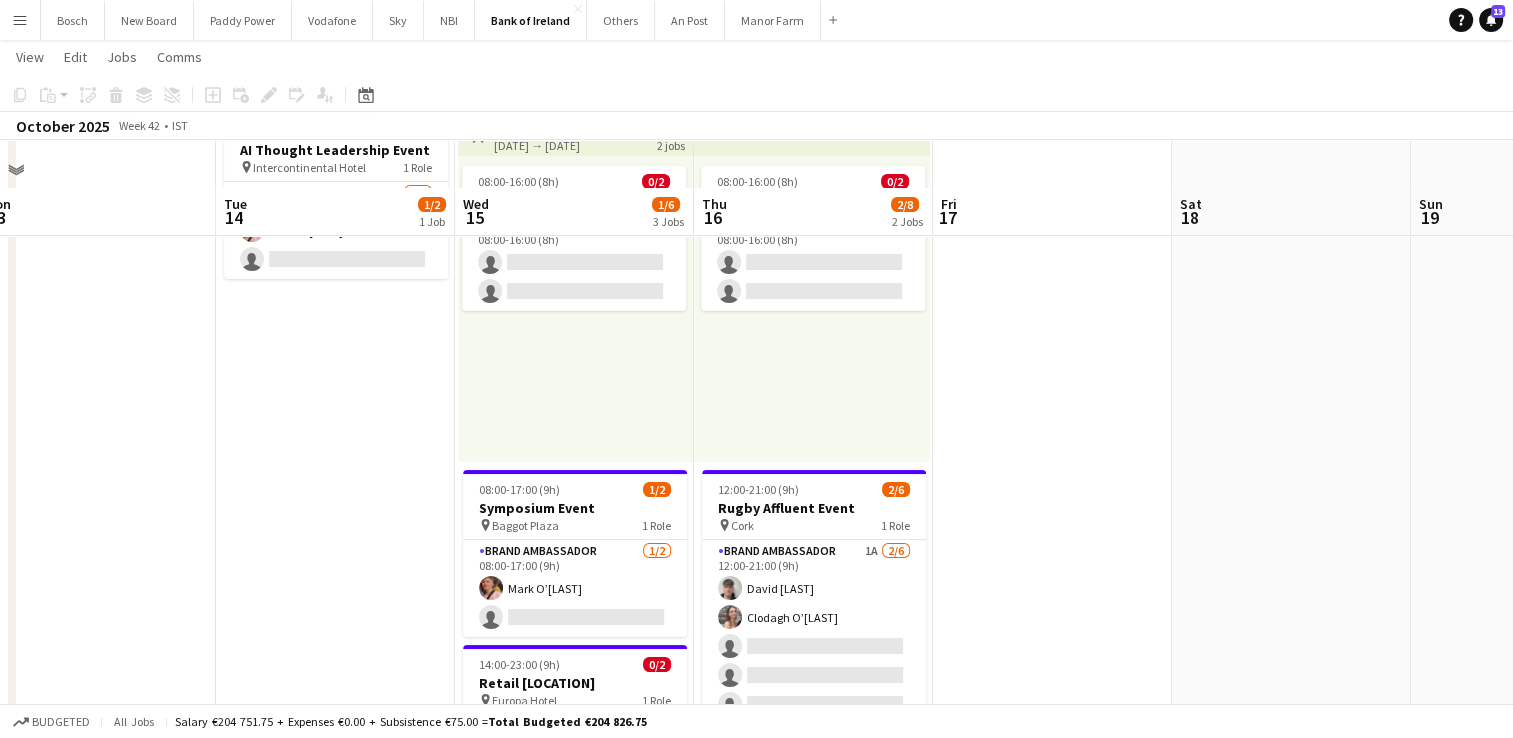 scroll, scrollTop: 100, scrollLeft: 0, axis: vertical 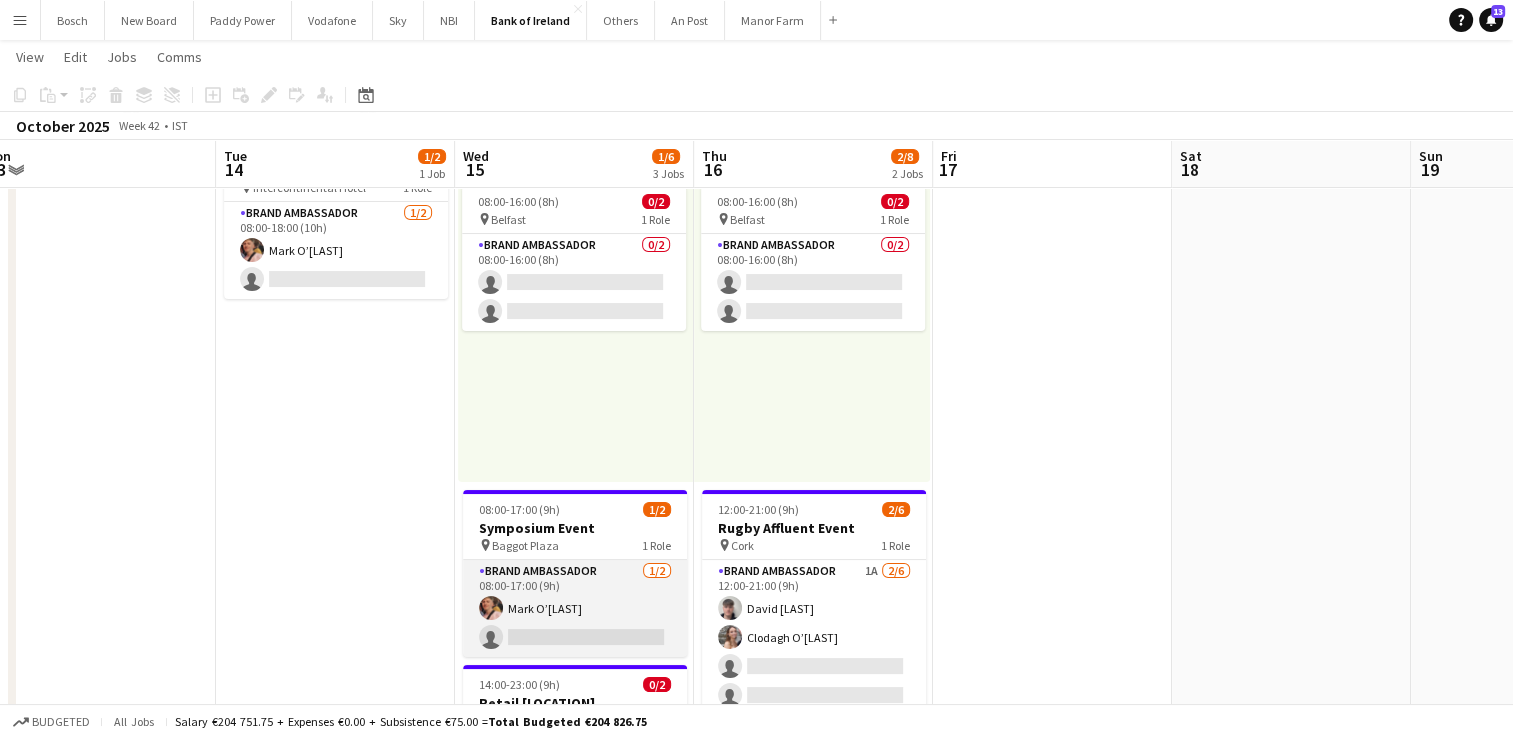 click on "Brand Ambassador 1/2 08:00-17:00 (9h)
Mark O’Shea
single-neutral-actions" at bounding box center (575, 608) 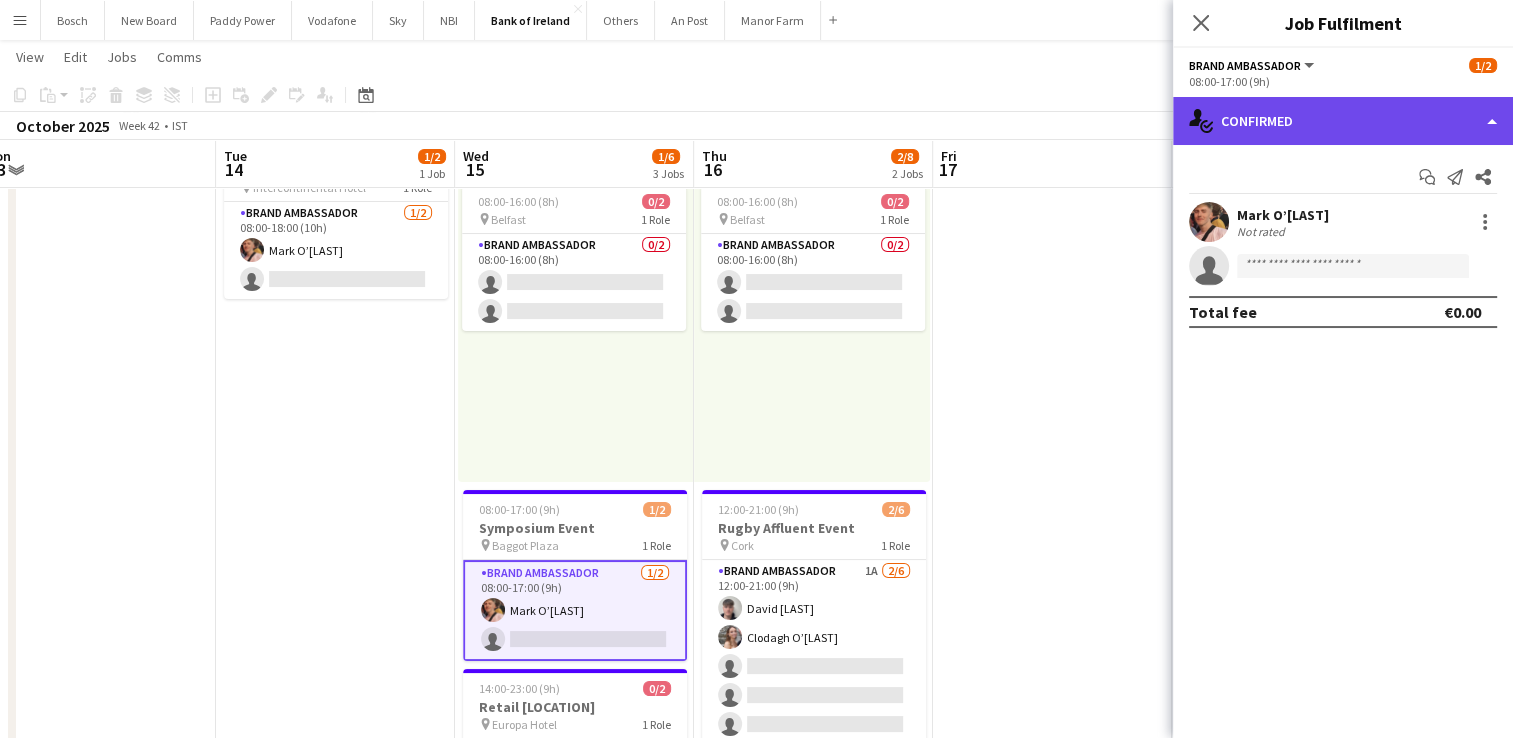 click on "single-neutral-actions-check-2
Confirmed" 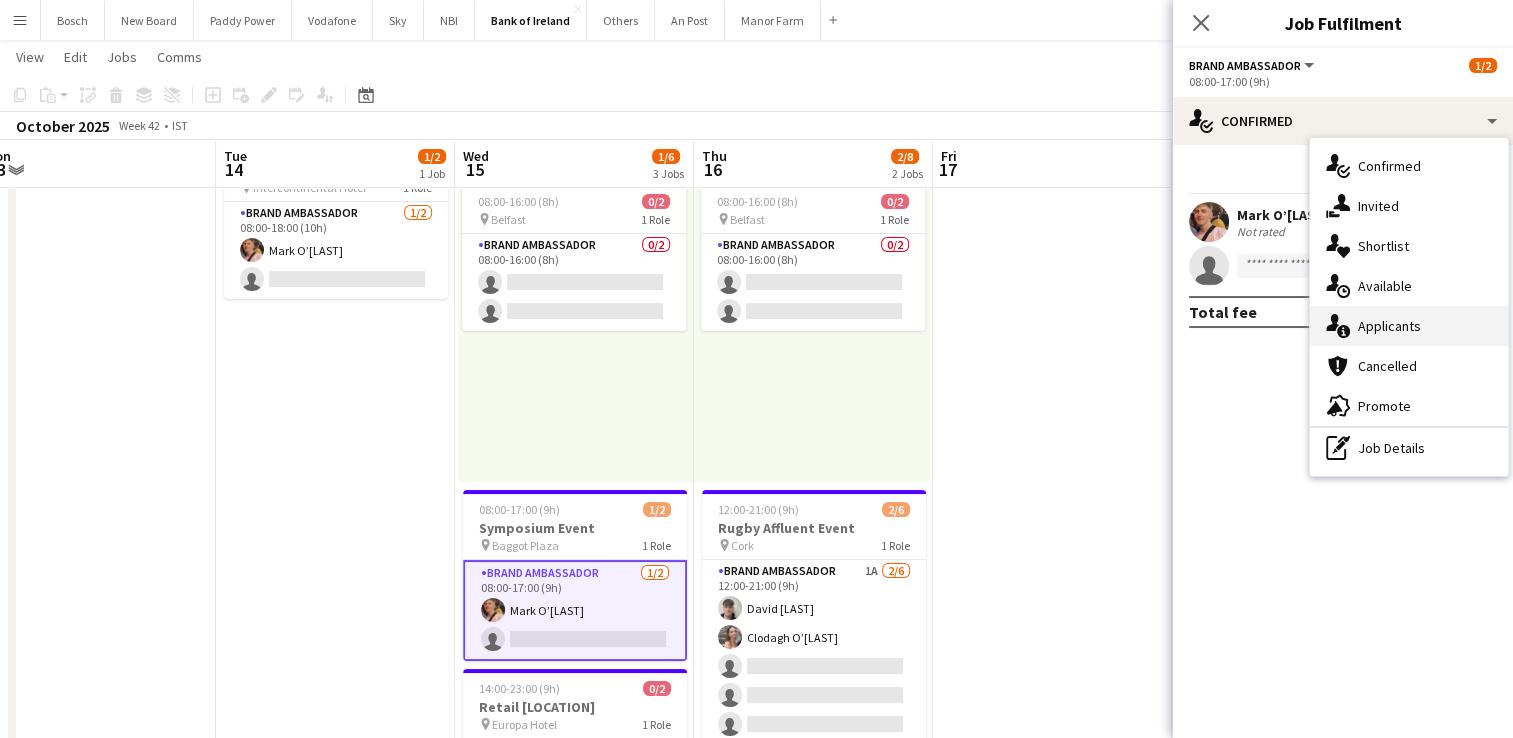 click on "single-neutral-actions-information
Applicants" at bounding box center [1409, 326] 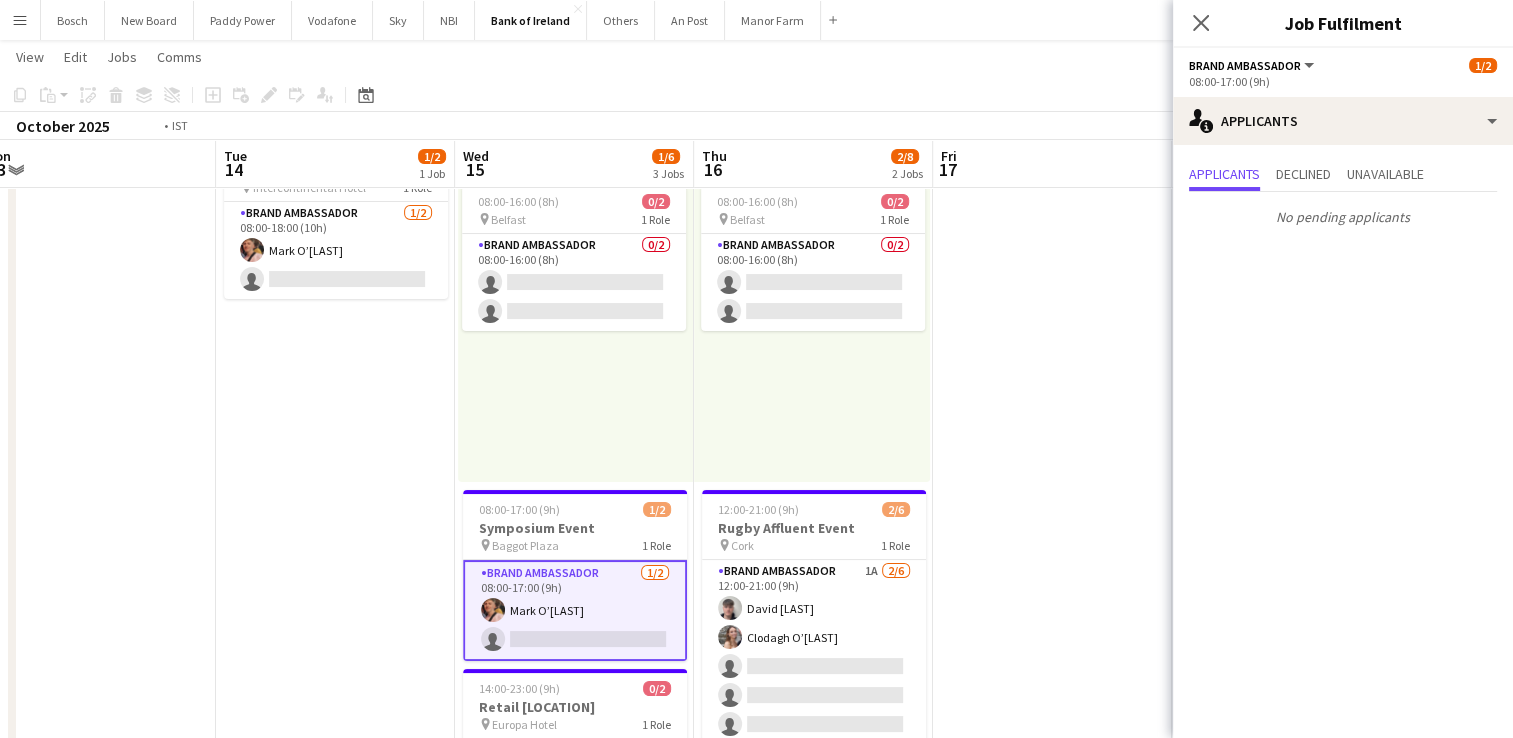 drag, startPoint x: 208, startPoint y: 418, endPoint x: 921, endPoint y: 414, distance: 713.0112 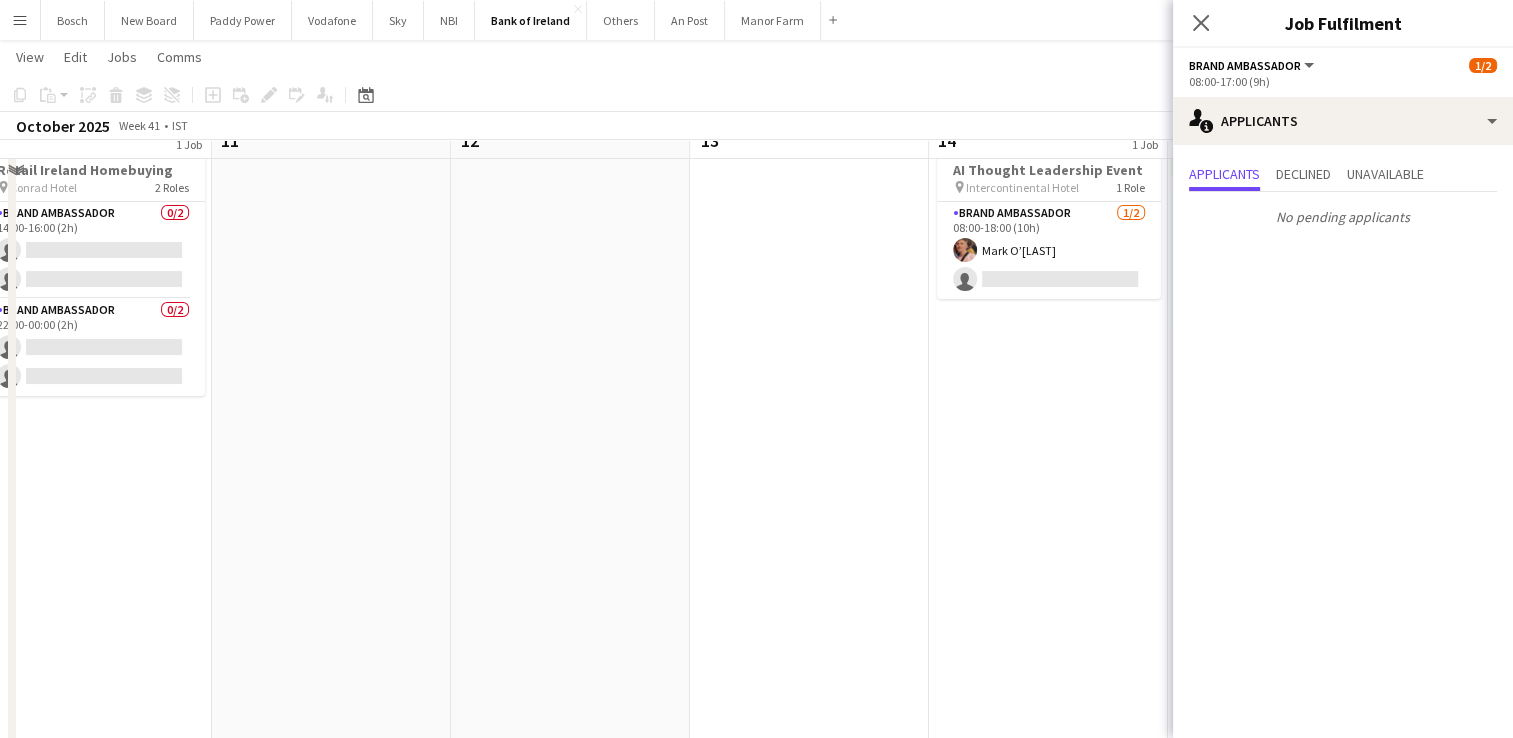 scroll, scrollTop: 0, scrollLeft: 0, axis: both 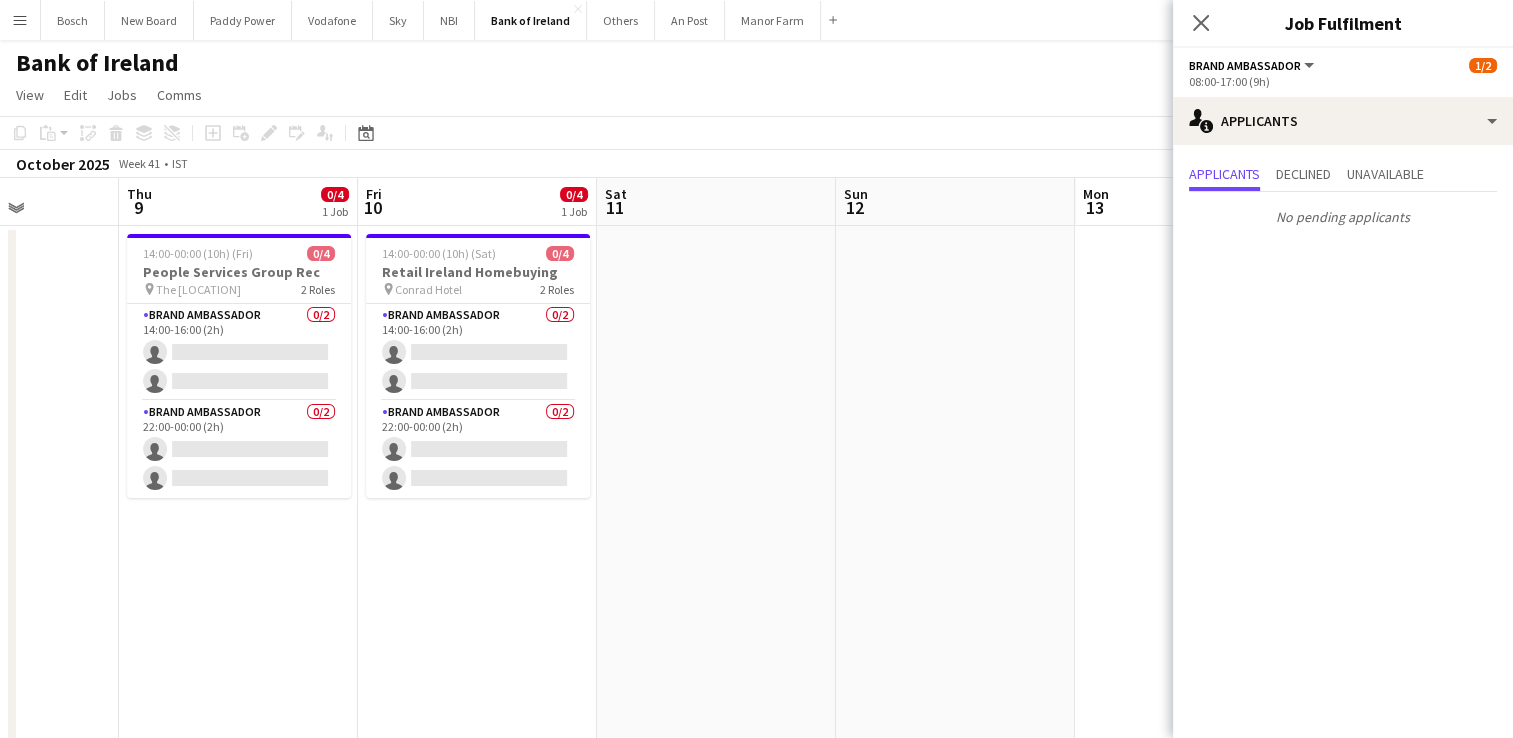 drag, startPoint x: 734, startPoint y: 484, endPoint x: 1119, endPoint y: 477, distance: 385.06363 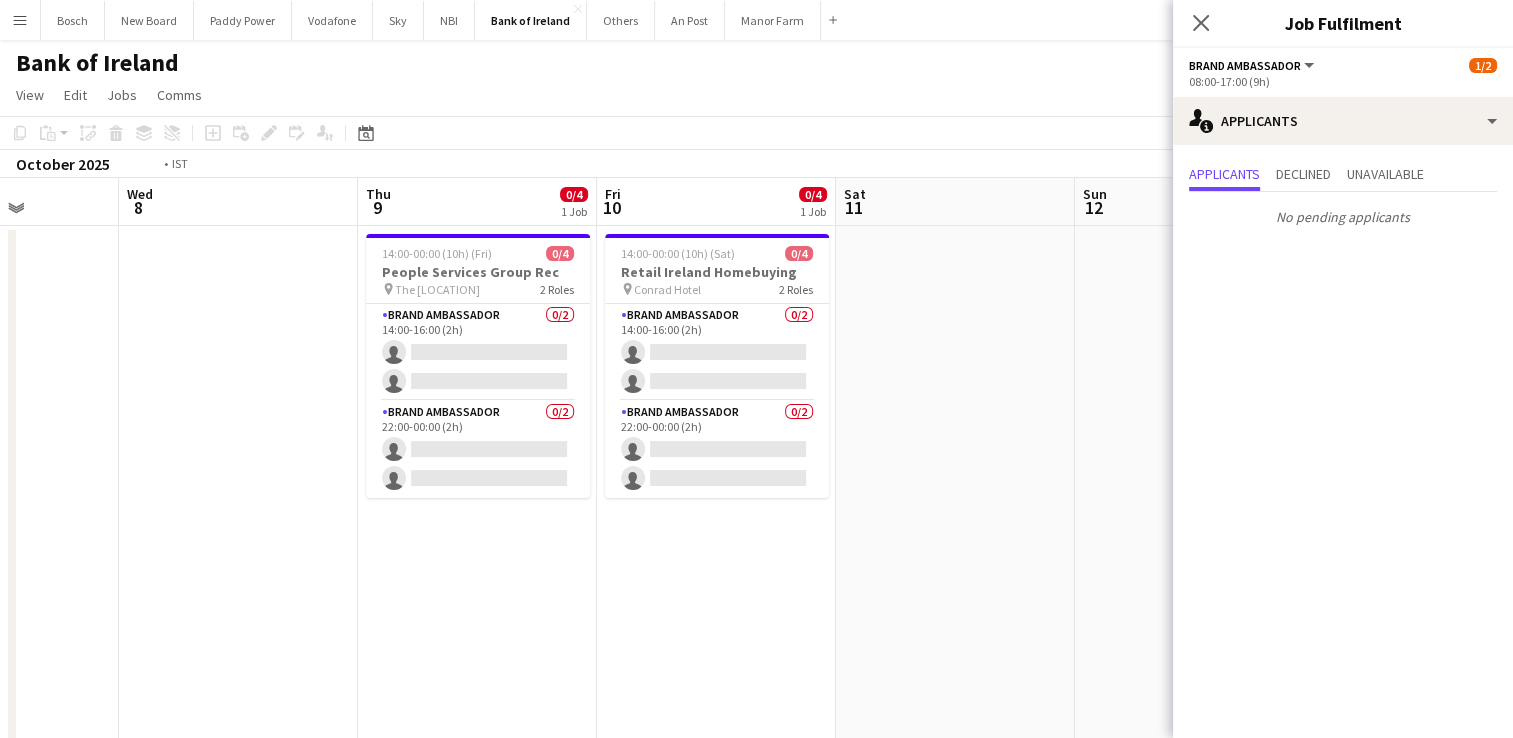 scroll, scrollTop: 0, scrollLeft: 604, axis: horizontal 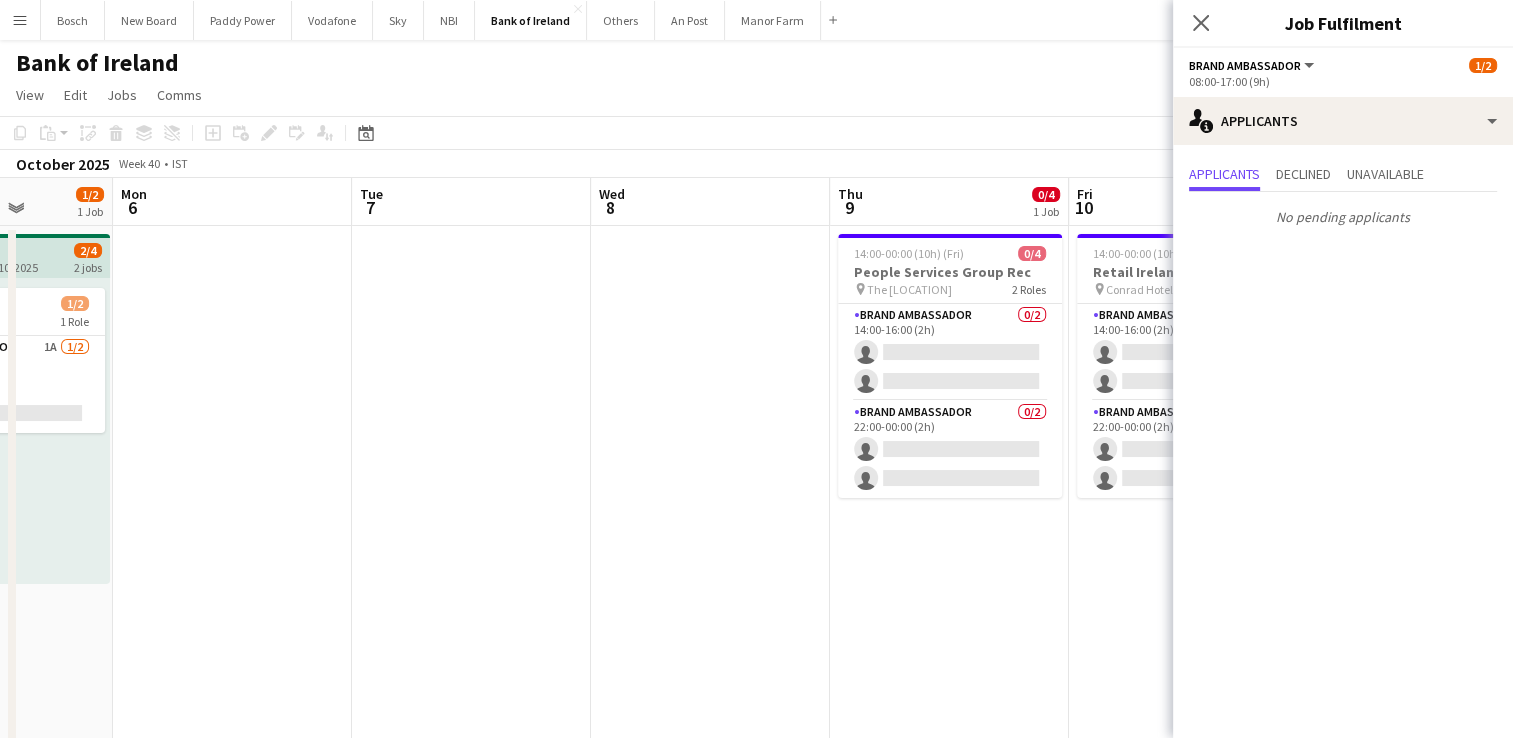 drag, startPoint x: 360, startPoint y: 636, endPoint x: 1071, endPoint y: 626, distance: 711.0703 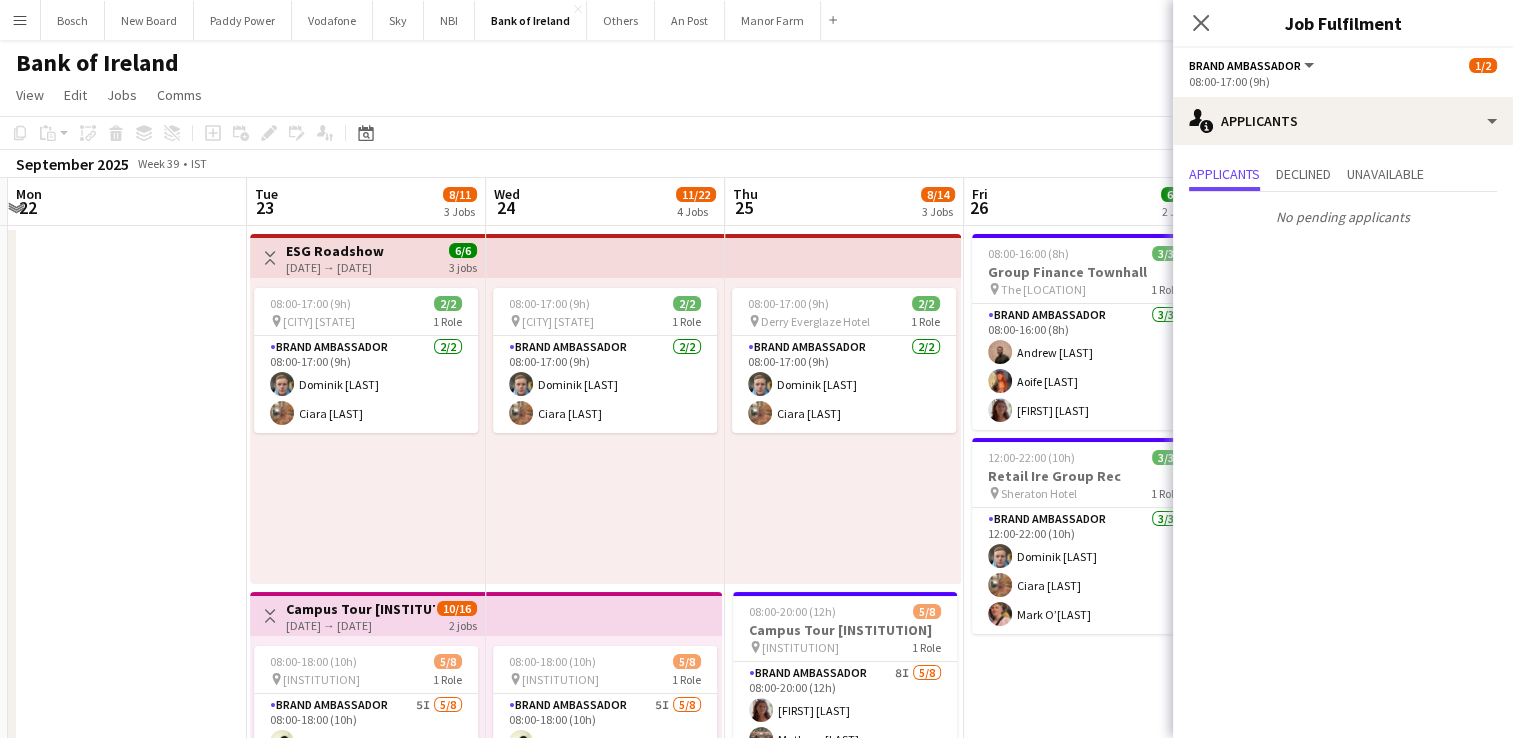 scroll, scrollTop: 0, scrollLeft: 471, axis: horizontal 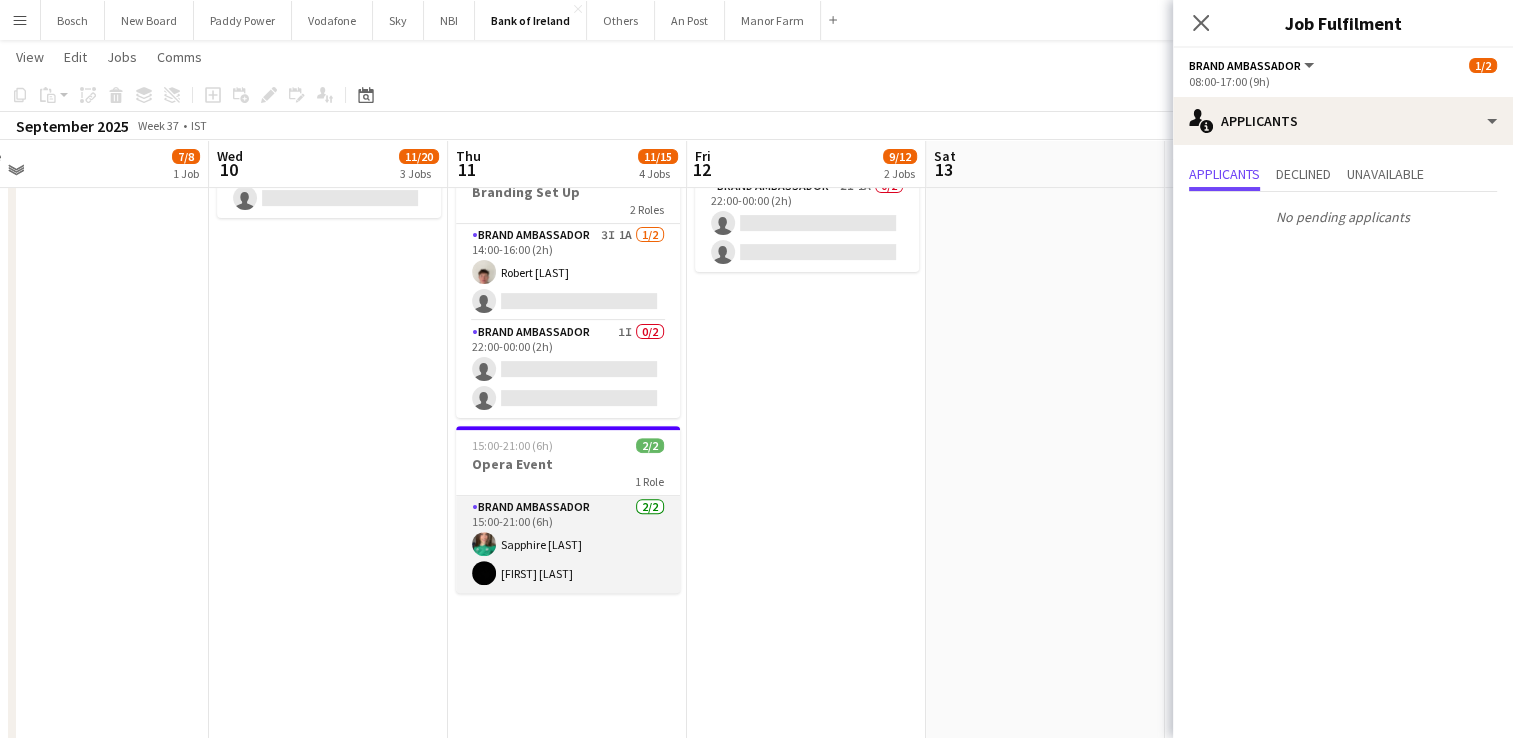 click on "Brand Ambassador 2/2 15:00-21:00 (6h)
Sapphire Trepel Cerys [LAST]" at bounding box center (568, 544) 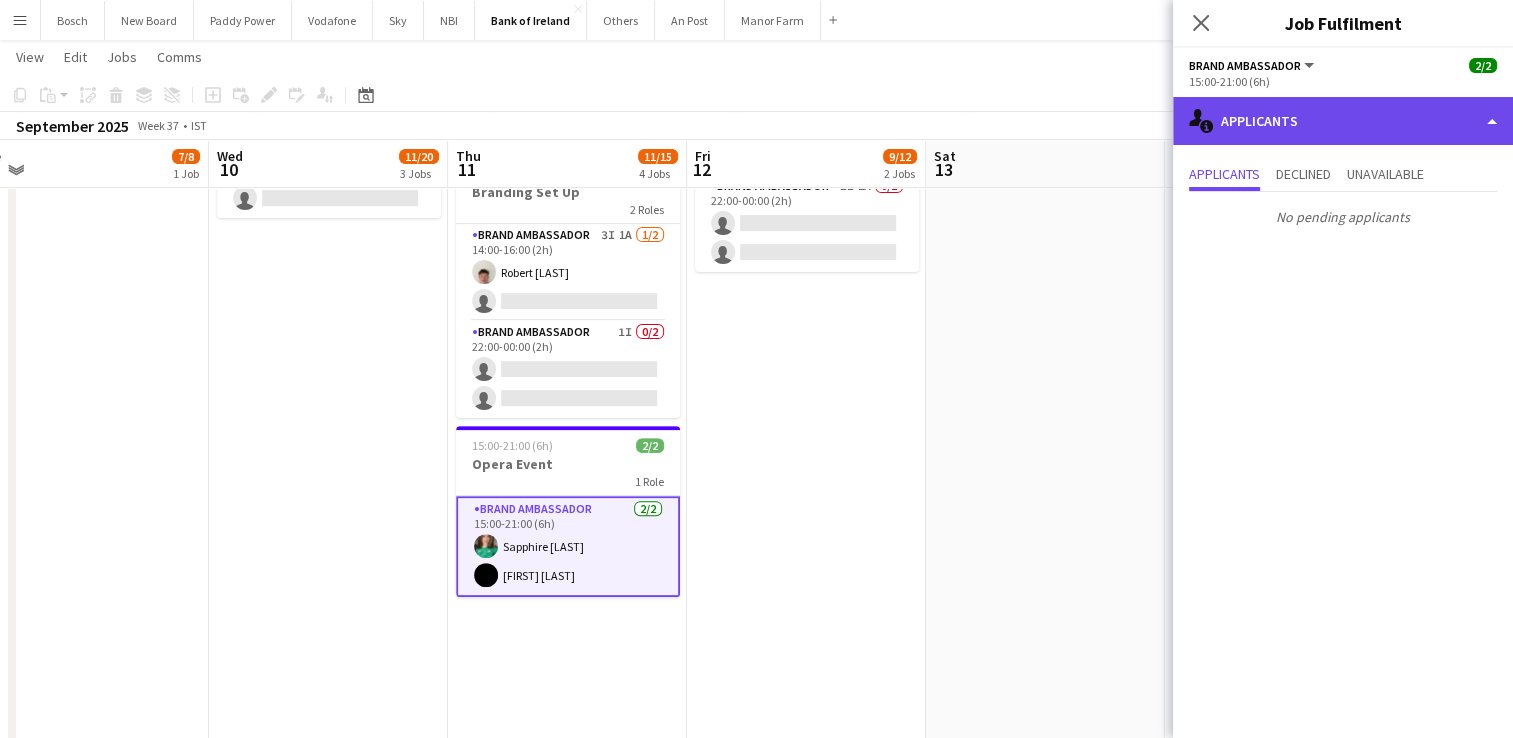 click on "single-neutral-actions-information
Applicants" 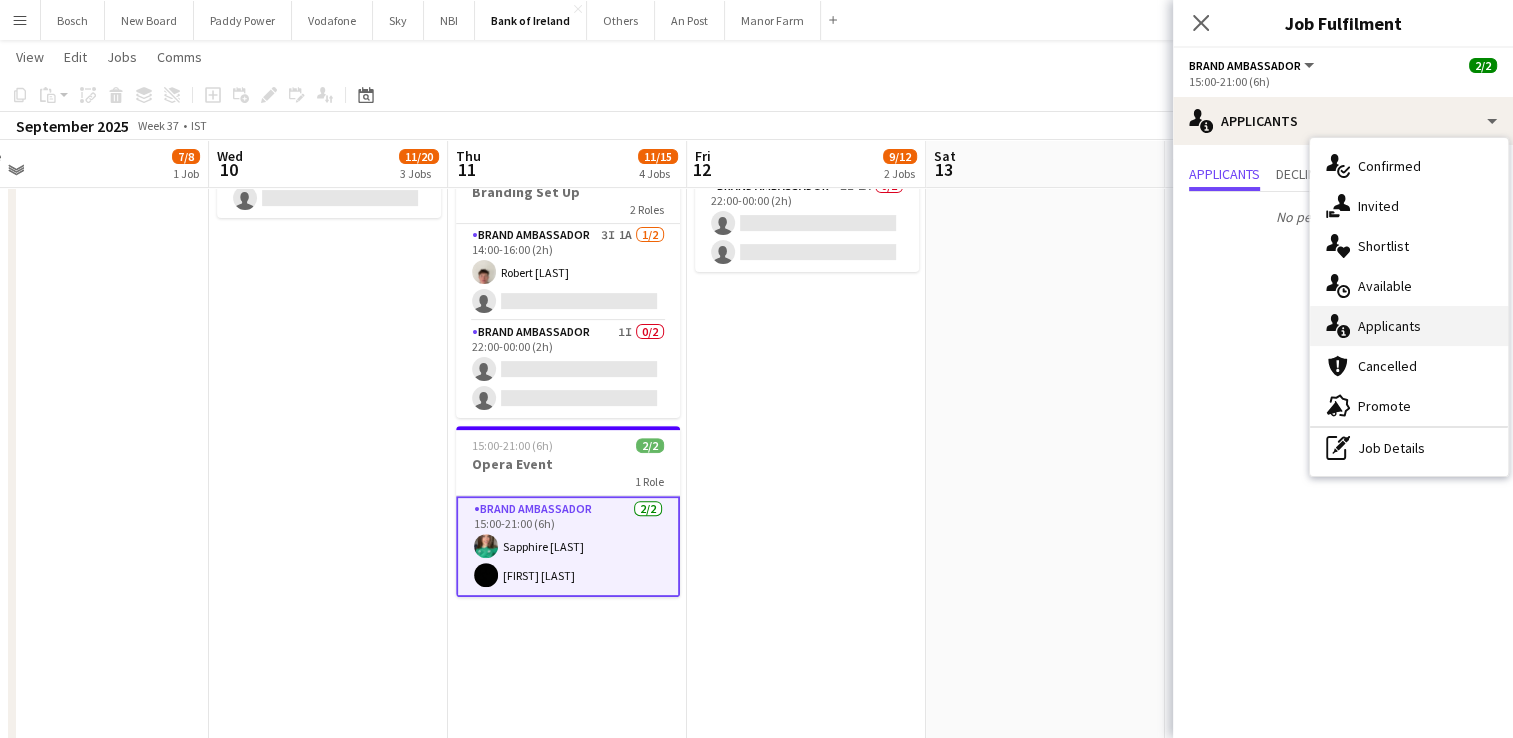 click on "single-neutral-actions-information
Applicants" at bounding box center [1409, 326] 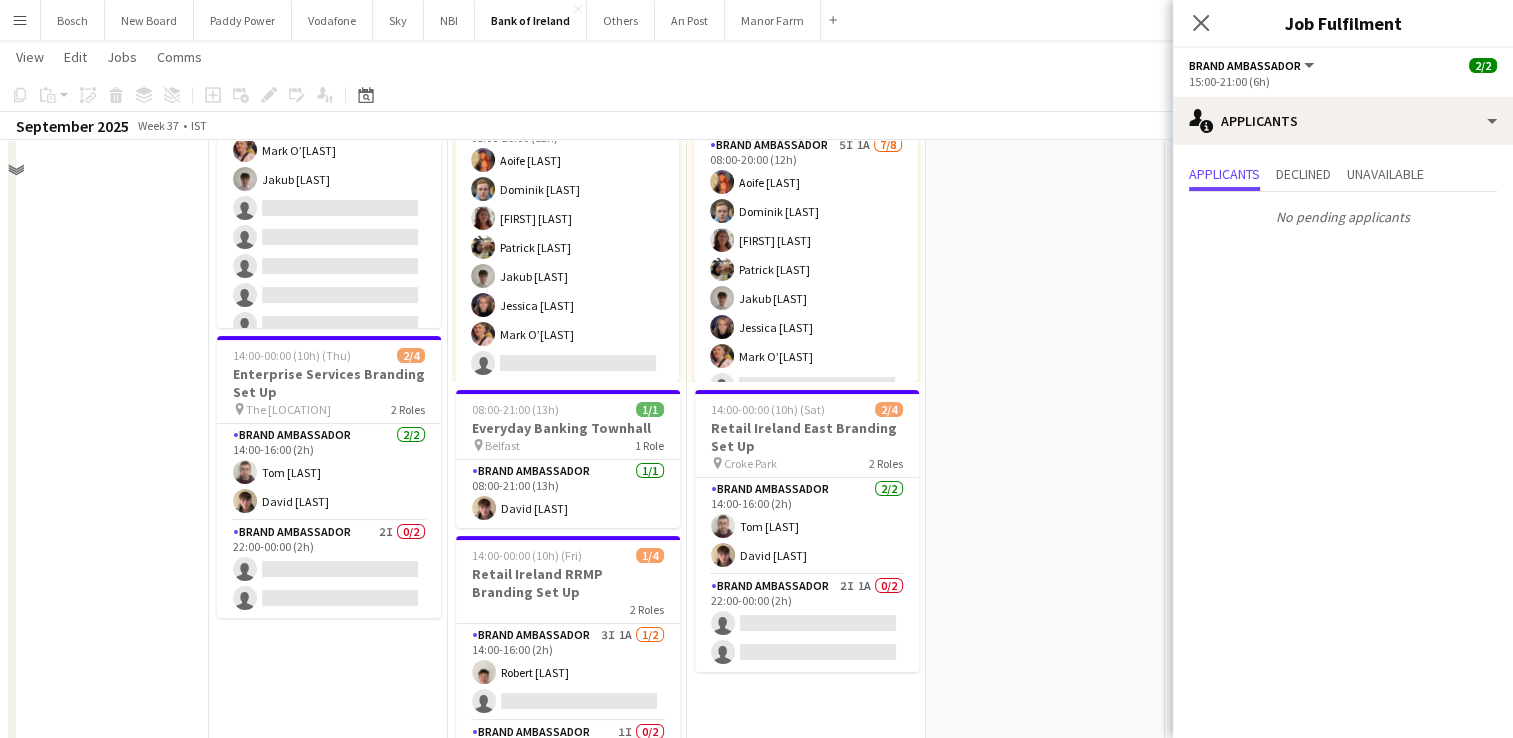 scroll, scrollTop: 0, scrollLeft: 0, axis: both 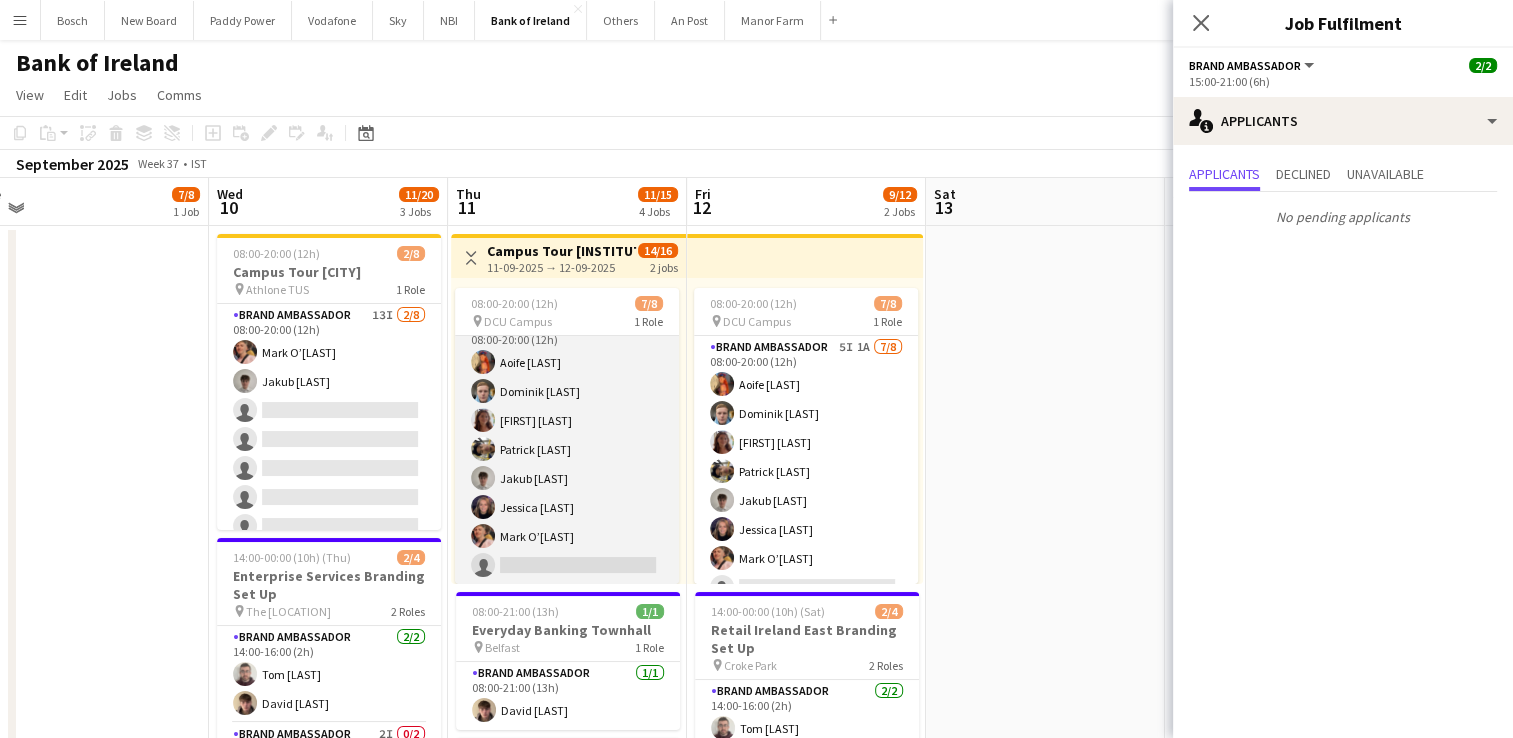 click on "Brand Ambassador 5I 1A 7/8 08:00-20:00 (12h)
Aoife Byrne Dominik Morycki Amelia Morycka Patrick Delos Santos Jakub Kula Jessica Blyth Mark O’Shea
single-neutral-actions" at bounding box center (567, 449) 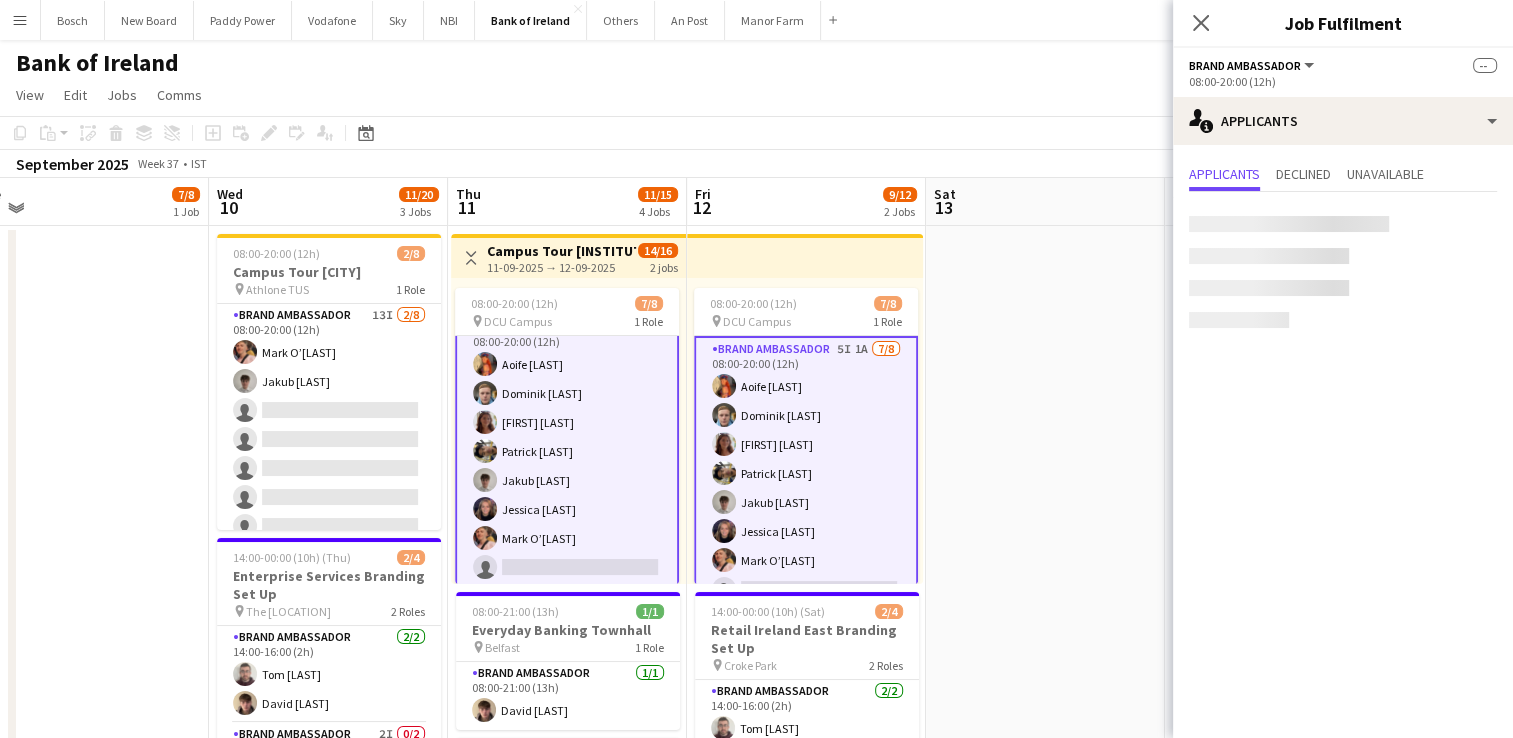 scroll, scrollTop: 24, scrollLeft: 0, axis: vertical 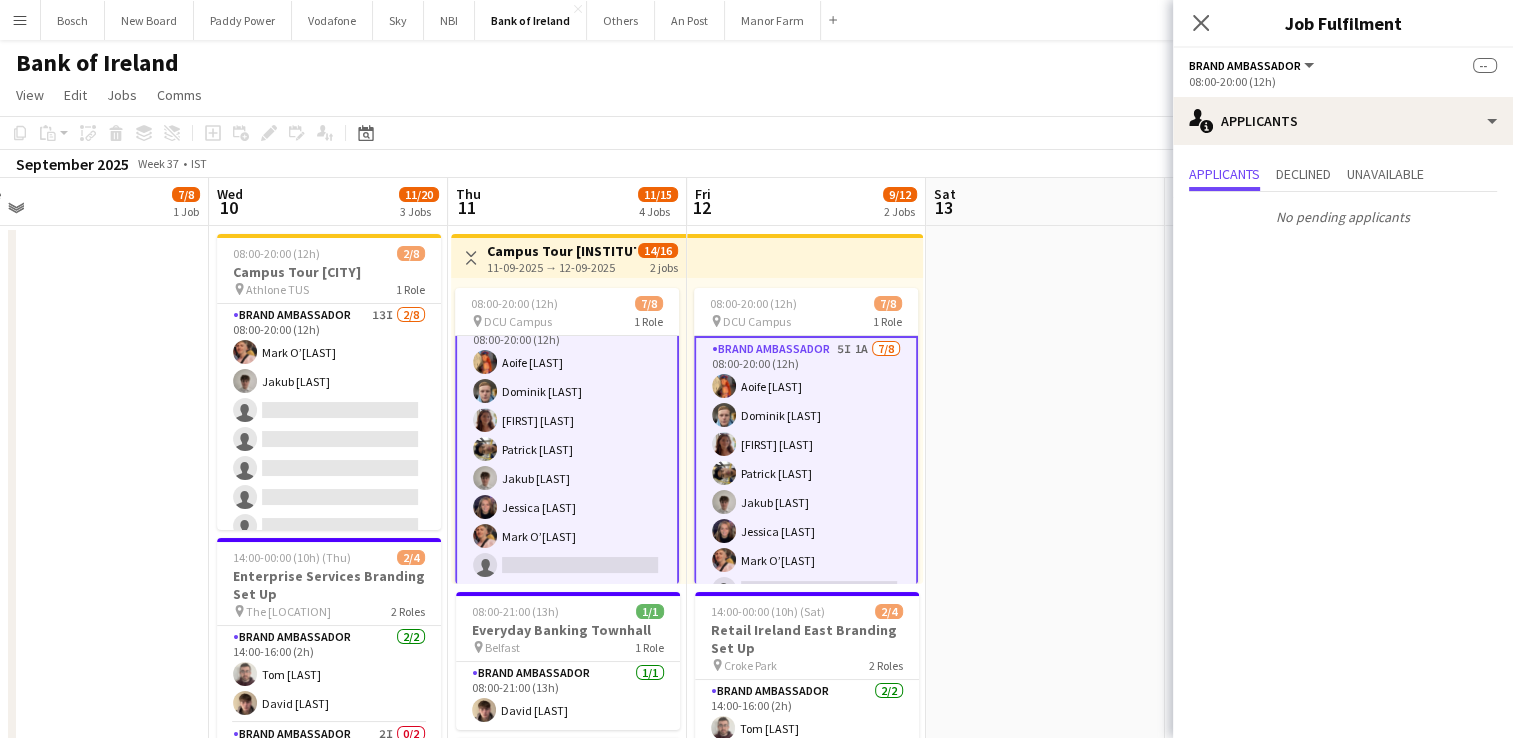 click on "11-09-2025 → 12-09-2025" at bounding box center (561, 267) 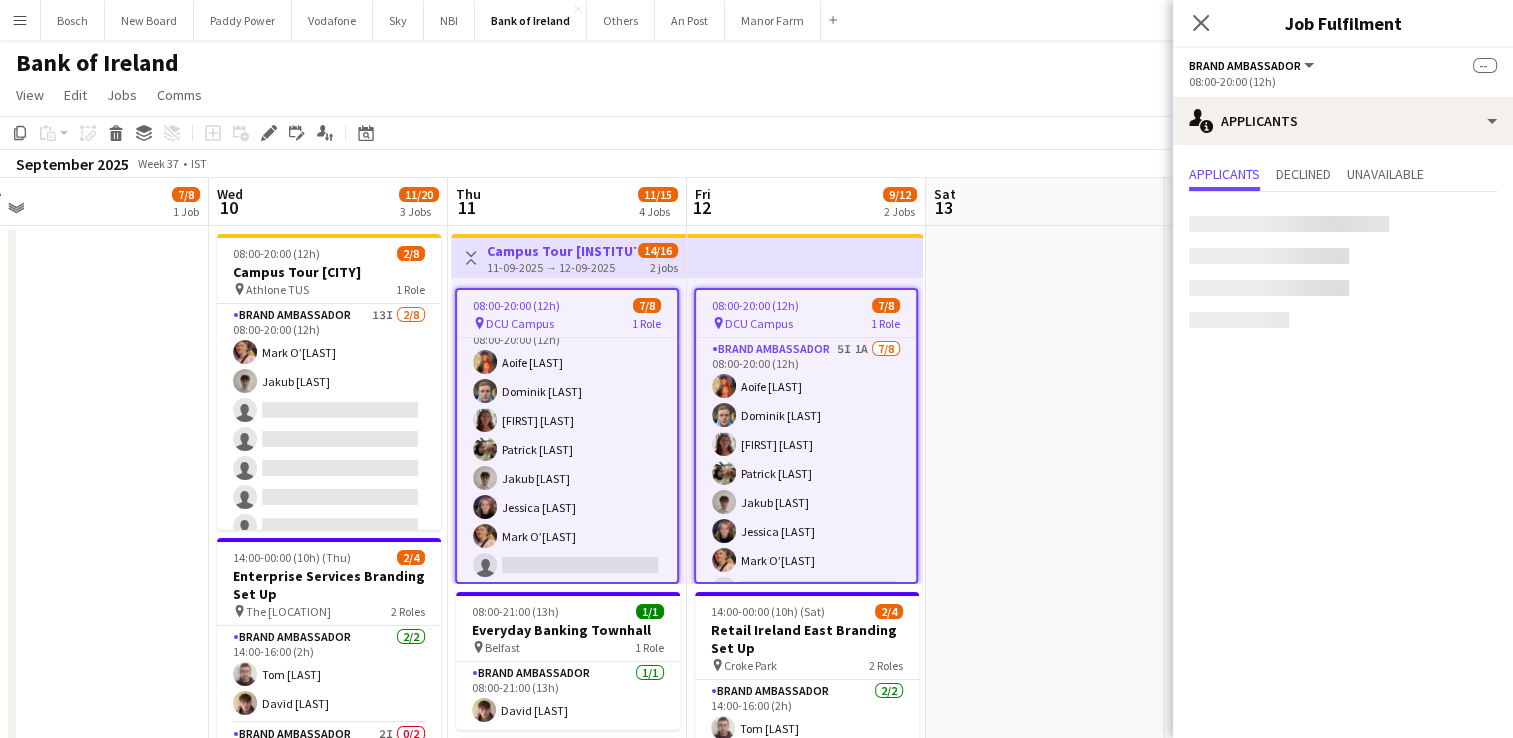 scroll, scrollTop: 22, scrollLeft: 0, axis: vertical 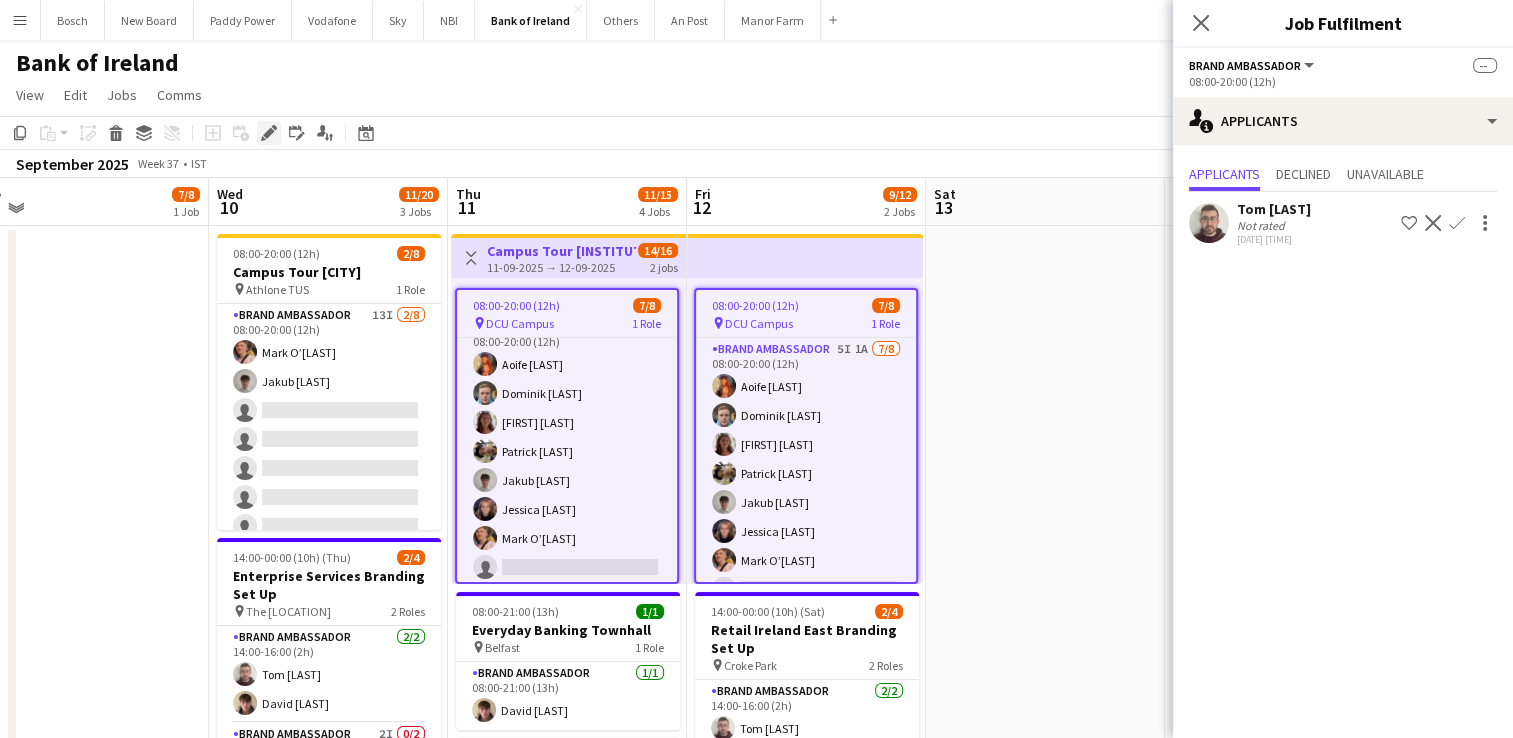 click on "Edit" 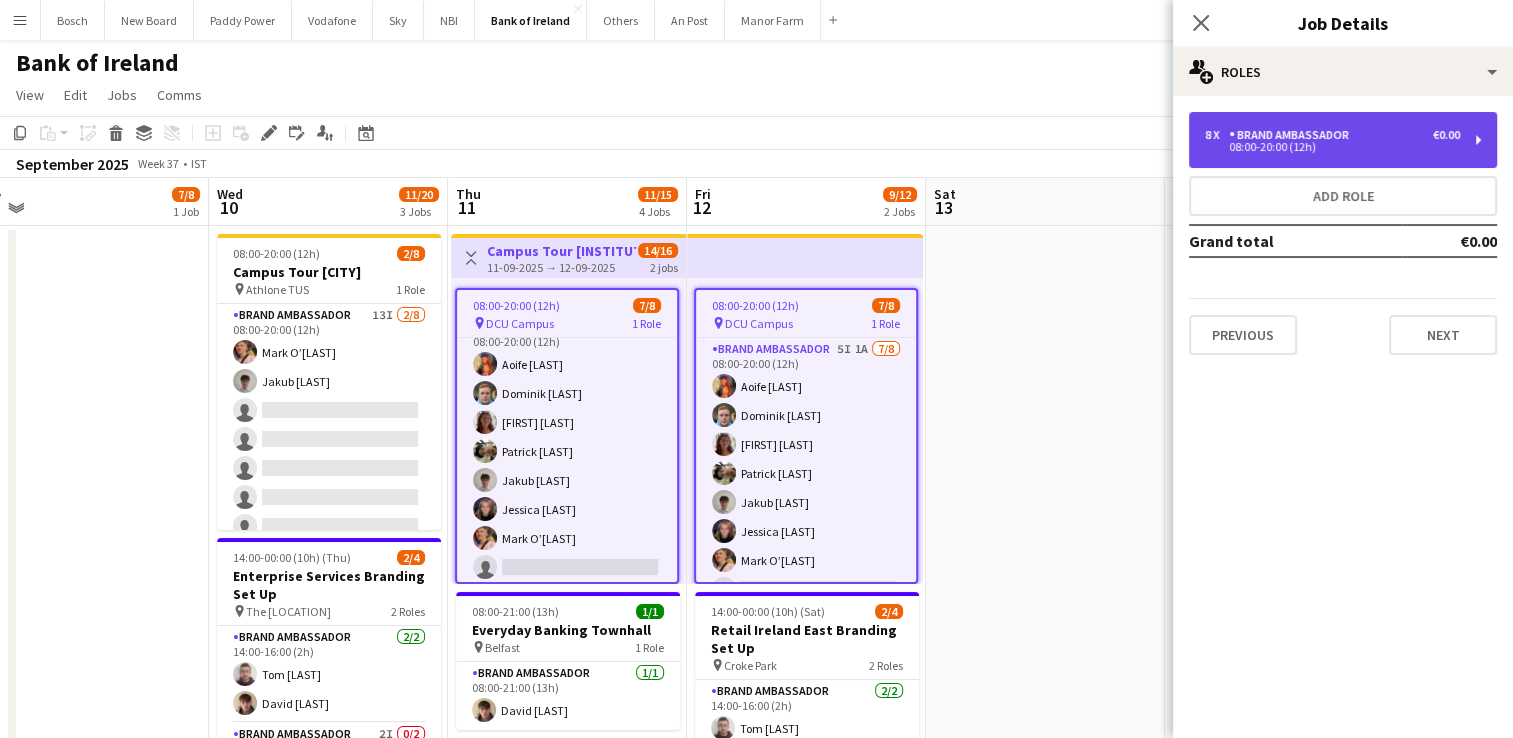 click on "08:00-20:00 (12h)" at bounding box center [1332, 147] 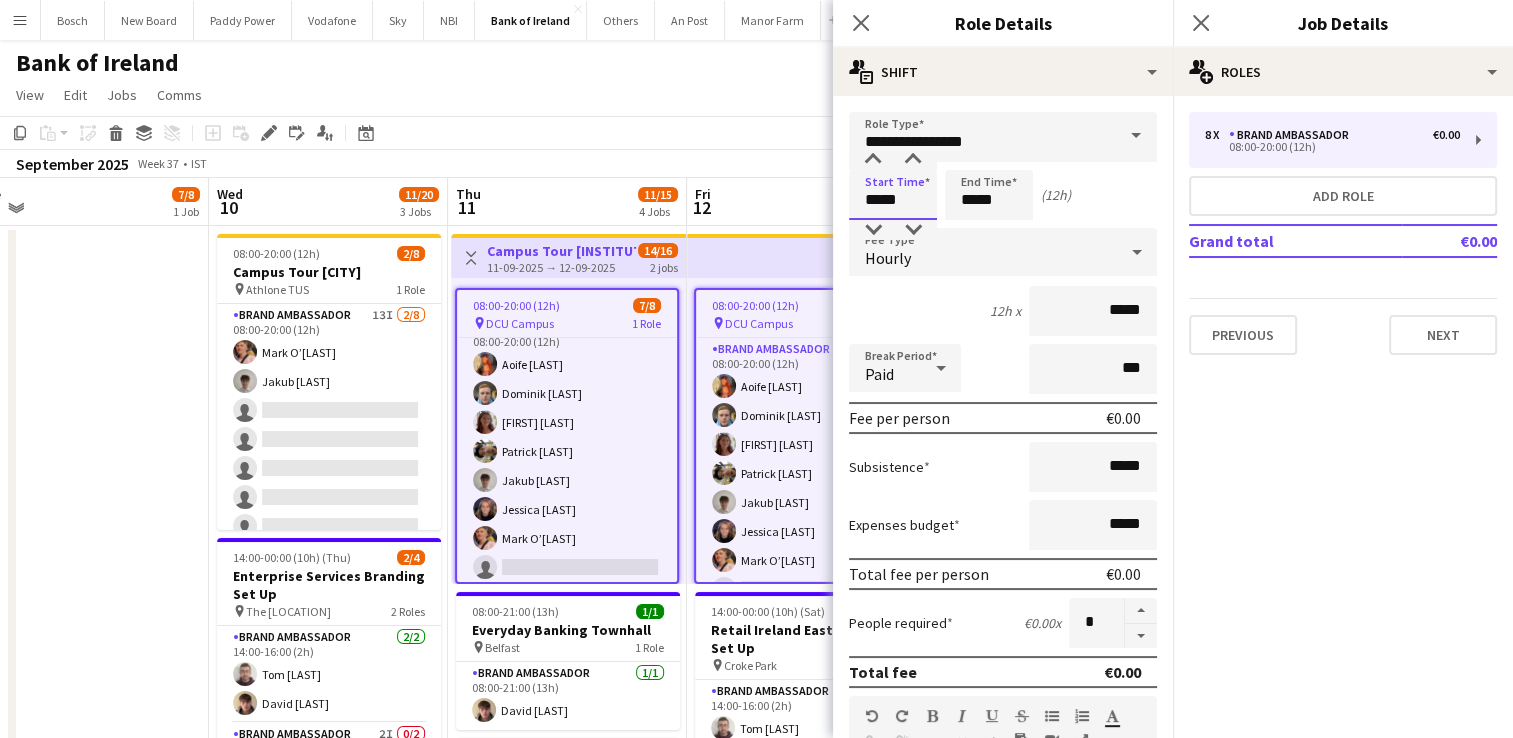 click on "*****" at bounding box center (893, 195) 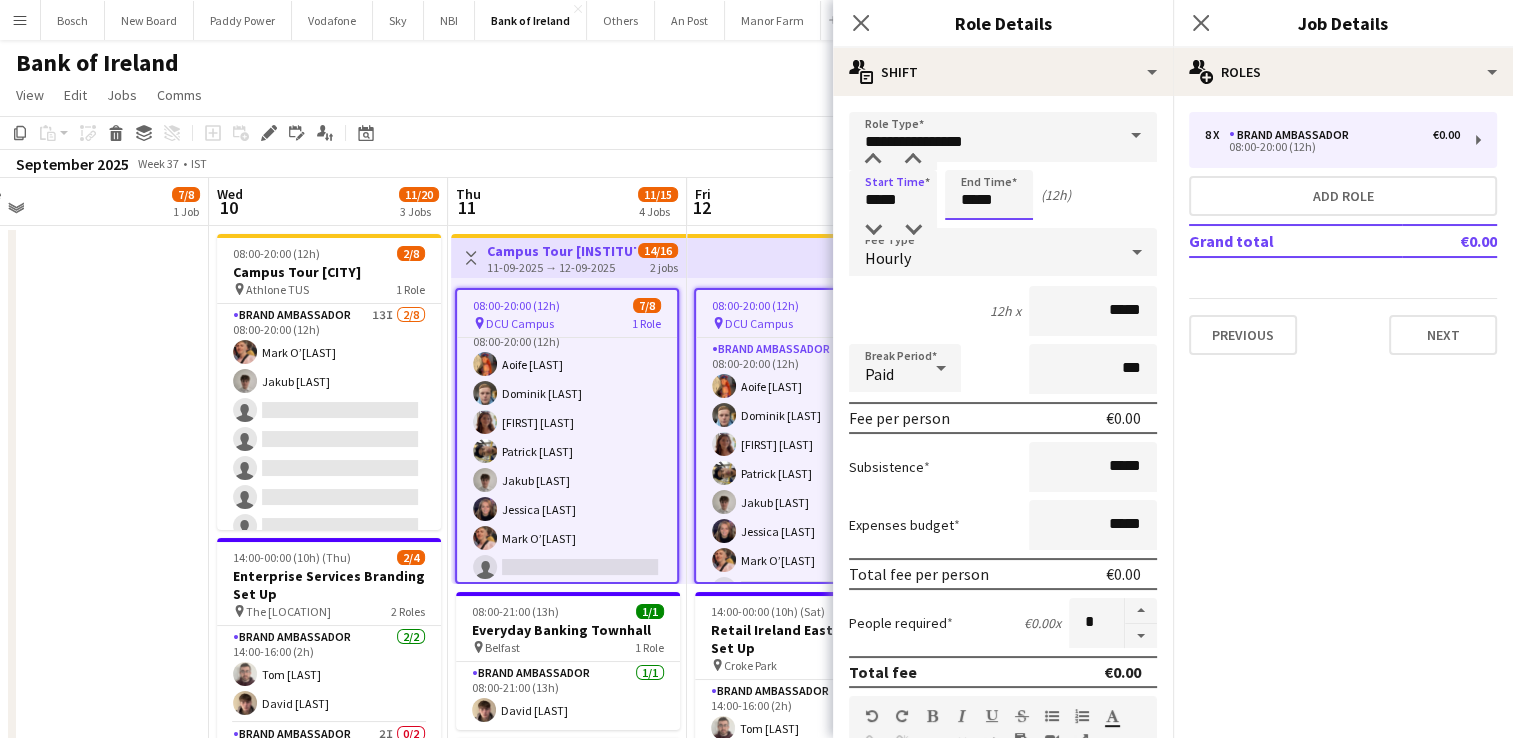click on "*****" at bounding box center (989, 195) 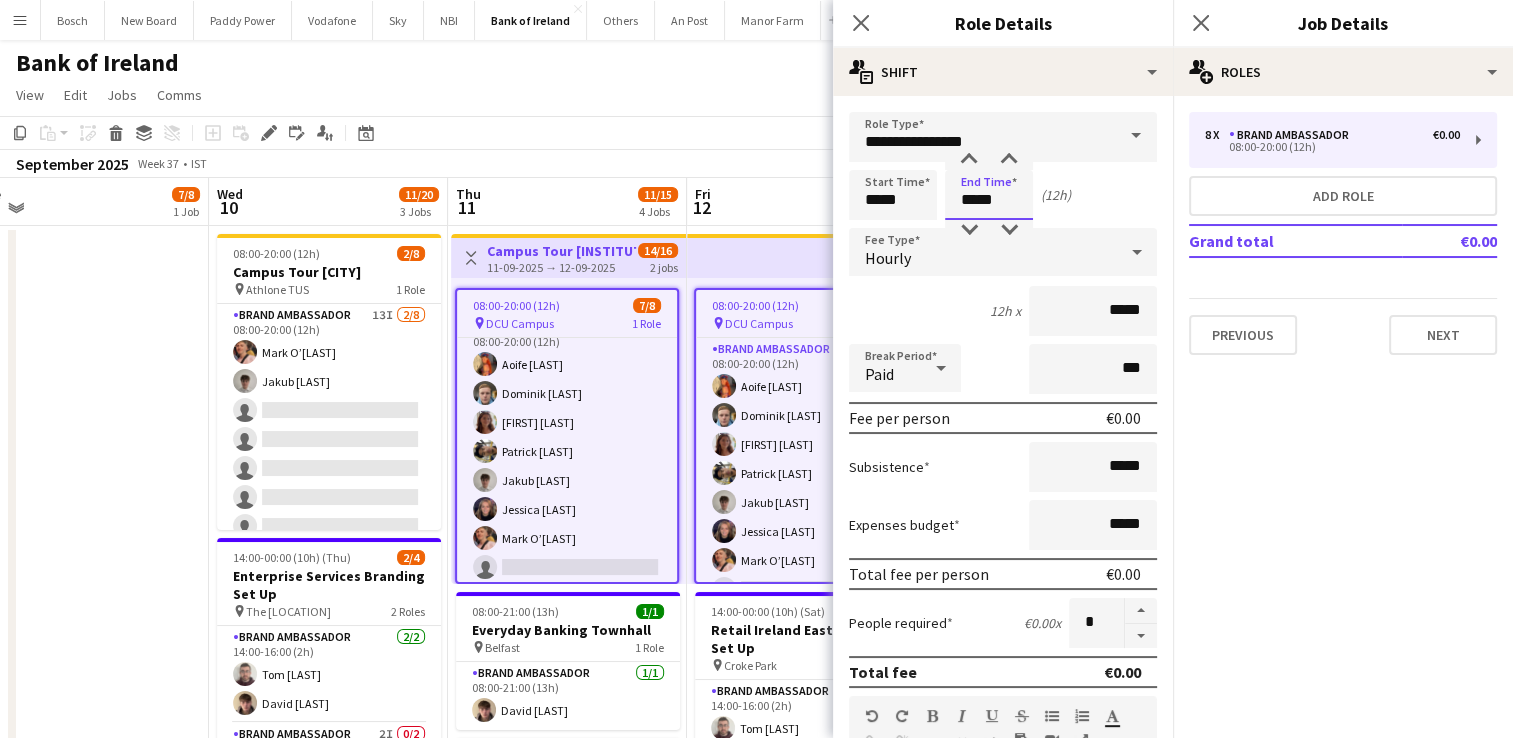 click on "*****" at bounding box center (989, 195) 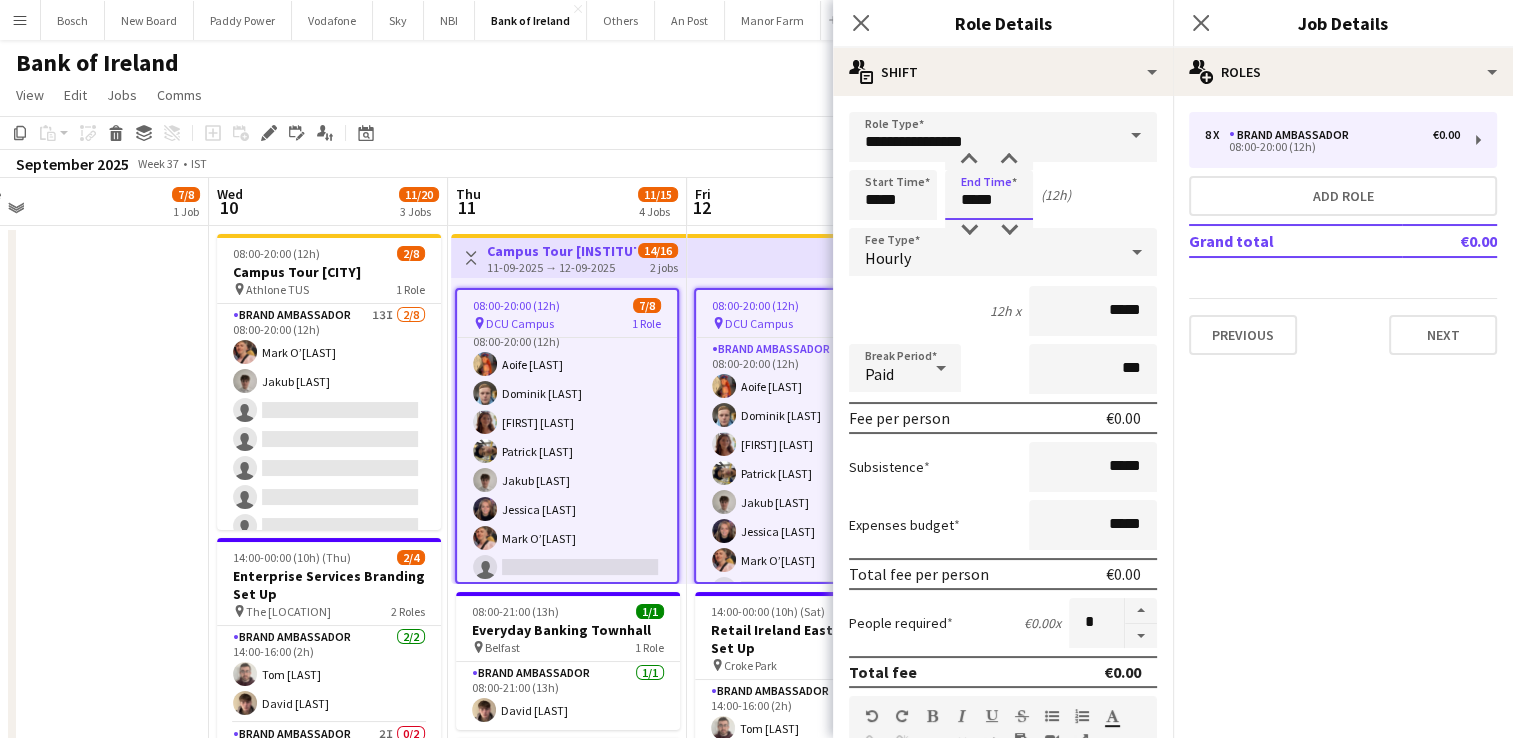 click on "*****" at bounding box center (989, 195) 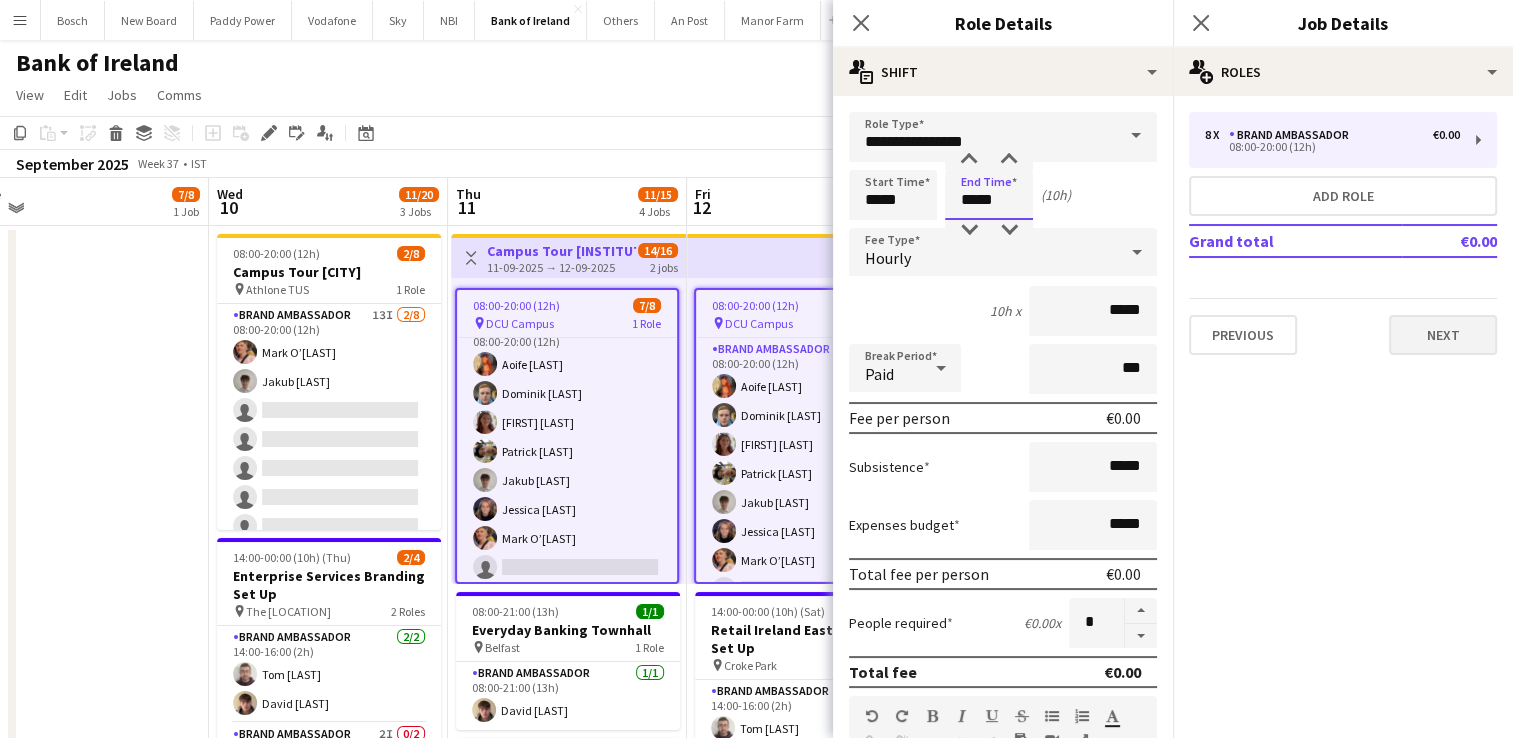 type on "*****" 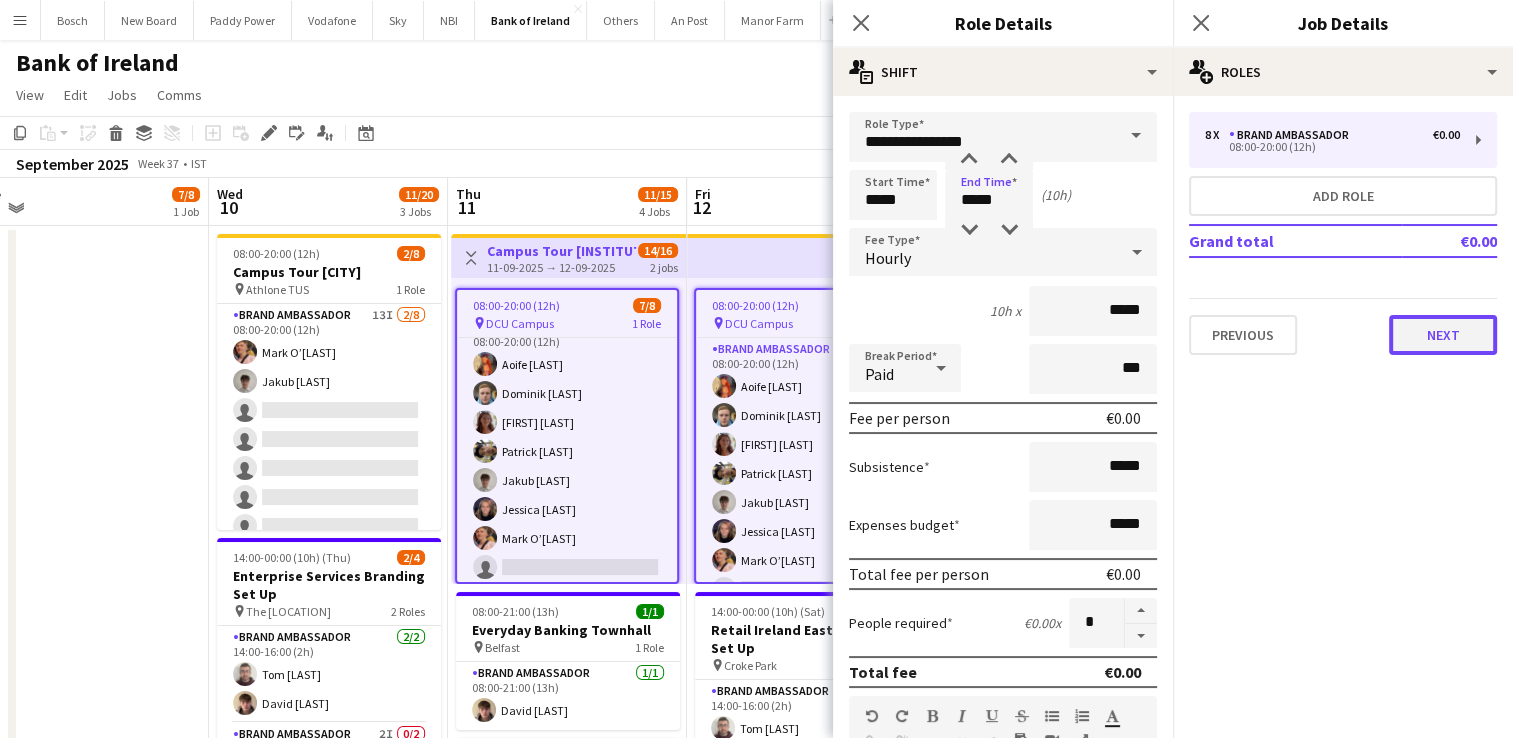 click on "Next" at bounding box center (1443, 335) 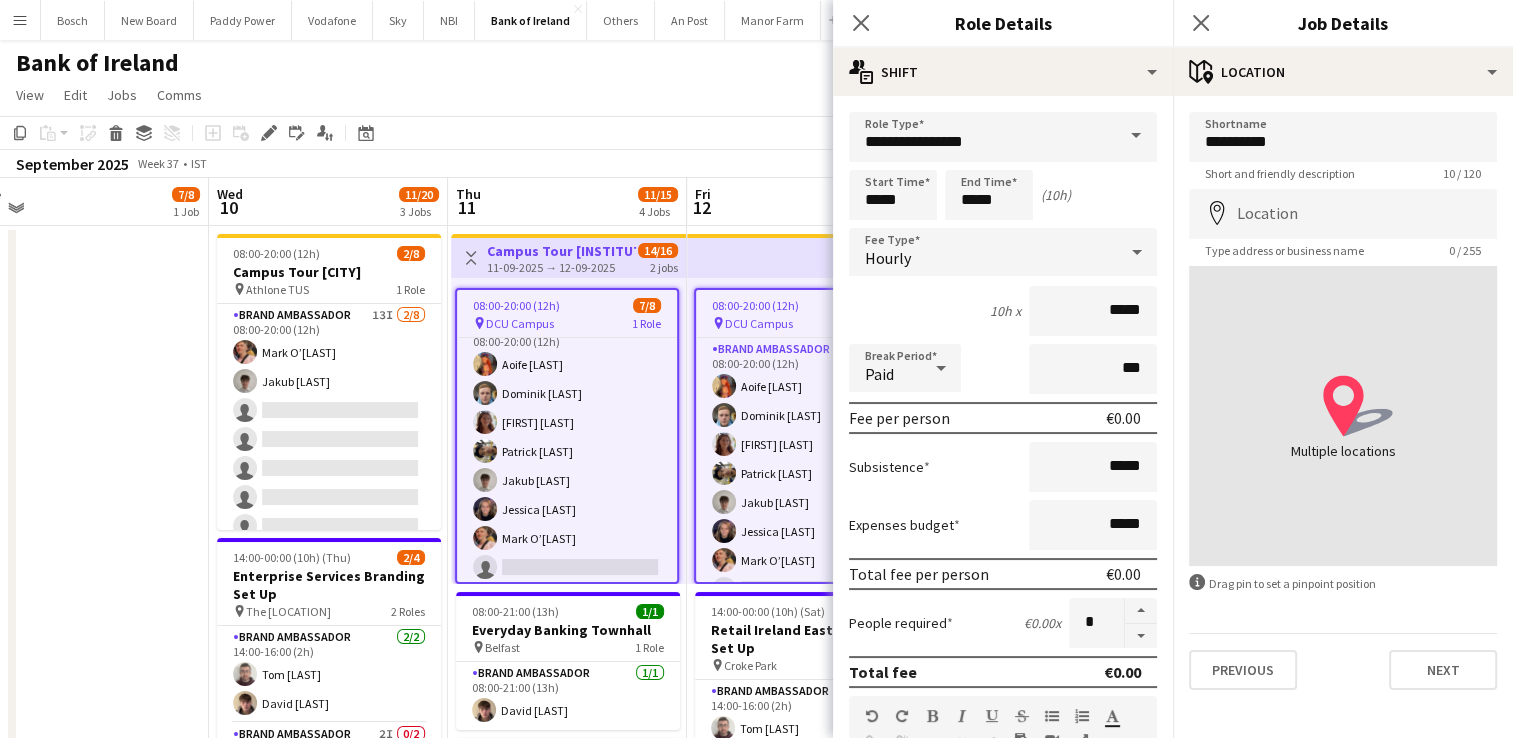 click on "View  Day view expanded Day view collapsed Month view Date picker Jump to today Expand Linked Jobs Collapse Linked Jobs  Edit  Copy Ctrl+C  Paste  Without Crew Ctrl+V With Crew Ctrl+Shift+V Paste as linked job  Group  Group Ungroup  Jobs  New Job Edit Job Delete Job New Linked Job Edit Linked Jobs Job fulfilment Promote Role Copy Role URL  Comms  Notify confirmed crew Create chat" 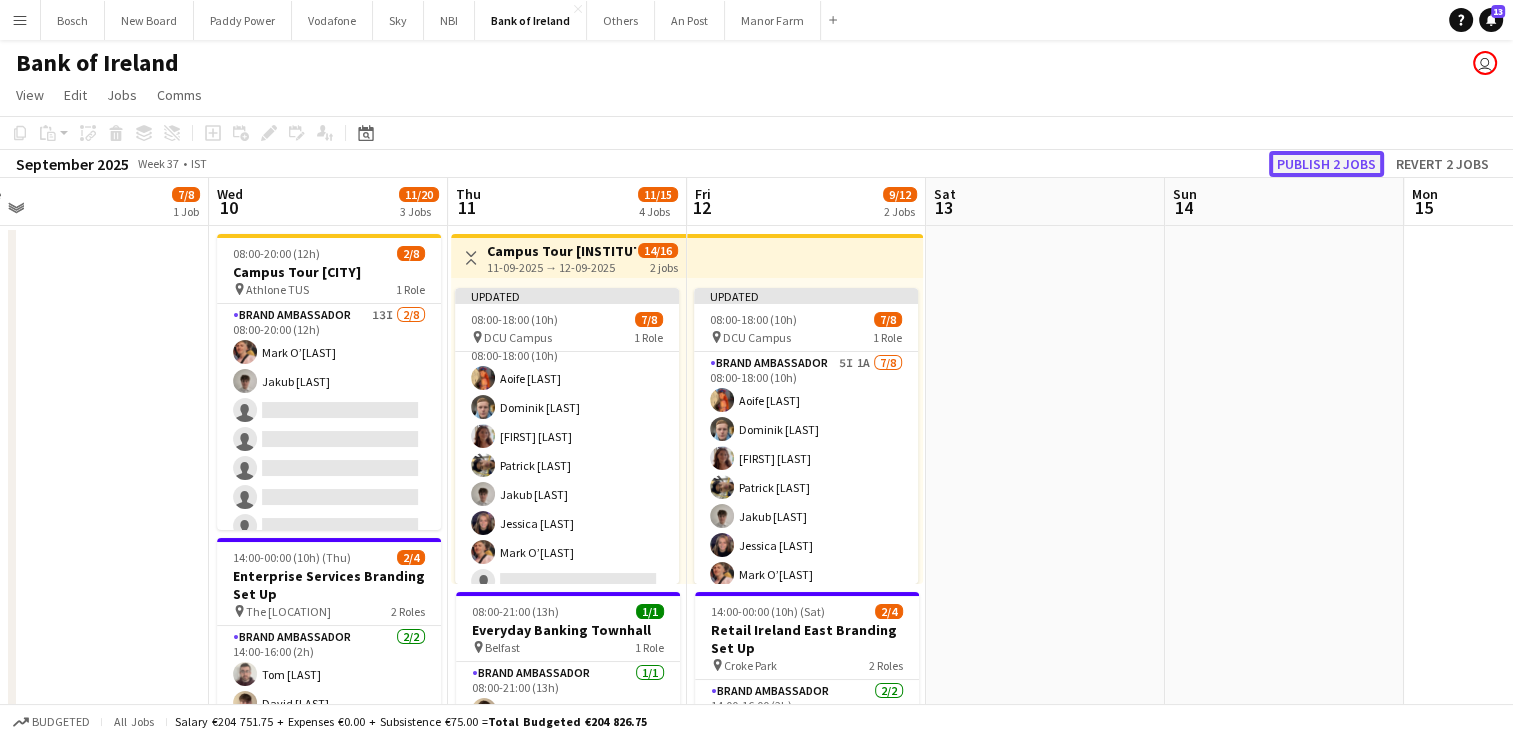 click on "Publish 2 jobs" 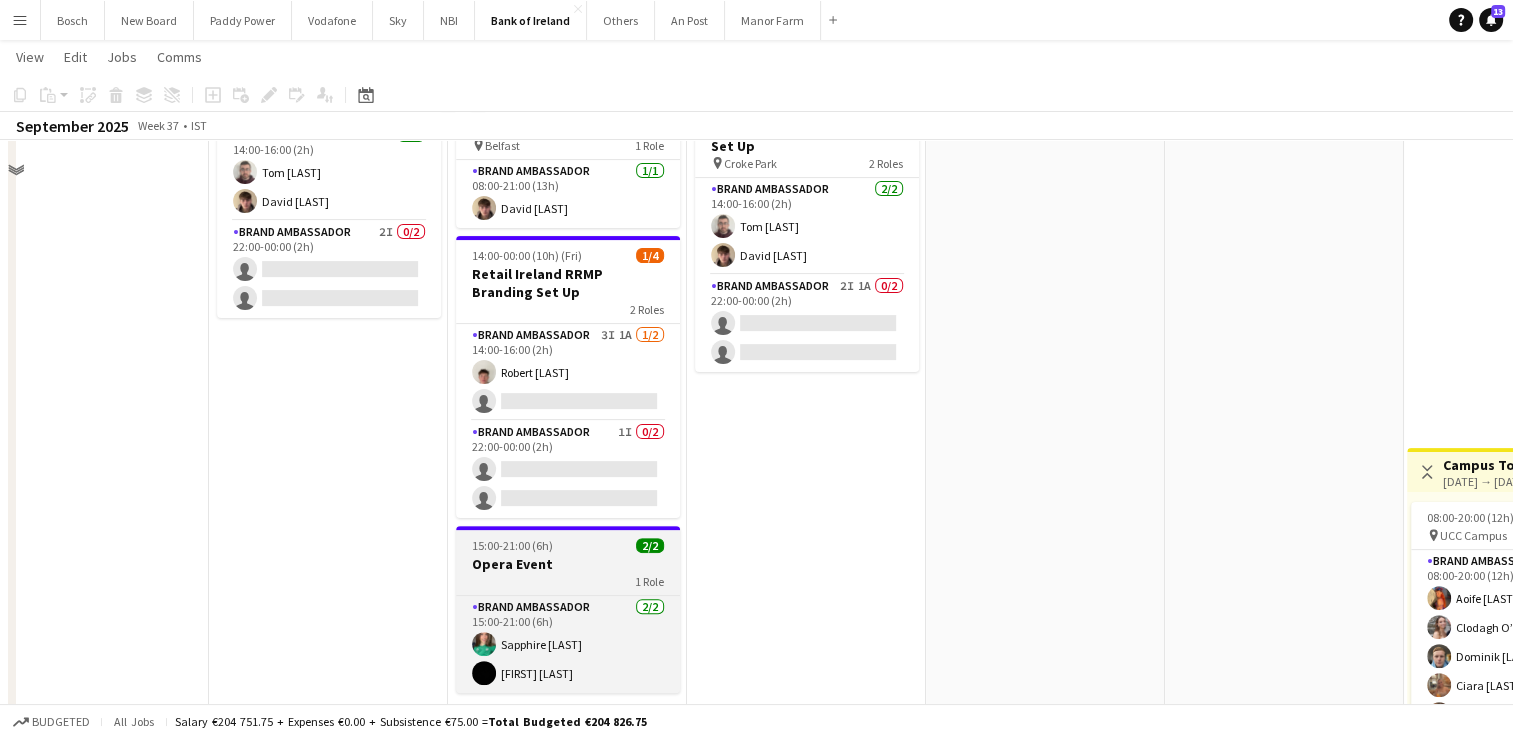 scroll, scrollTop: 0, scrollLeft: 0, axis: both 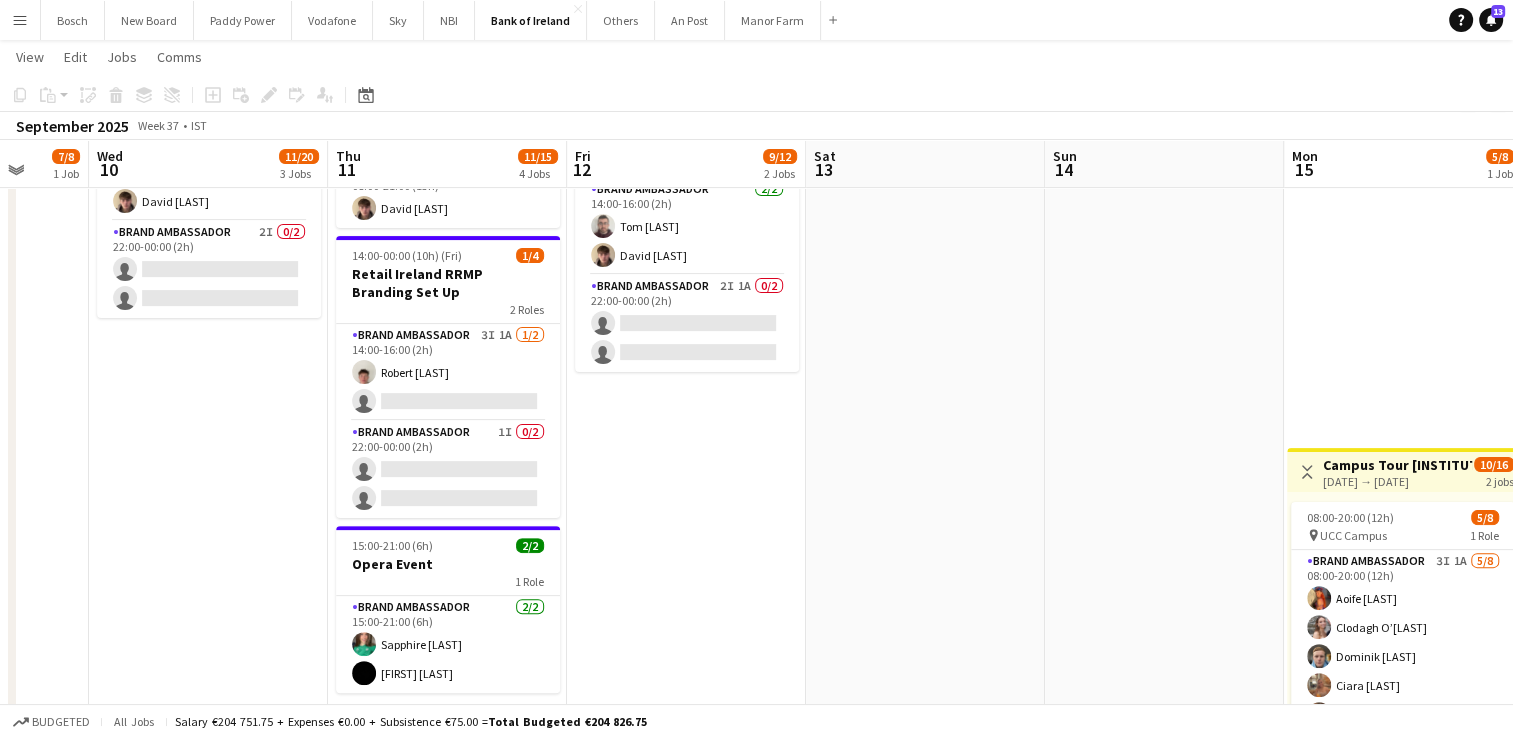 drag, startPoint x: 957, startPoint y: 524, endPoint x: 332, endPoint y: 438, distance: 630.88904 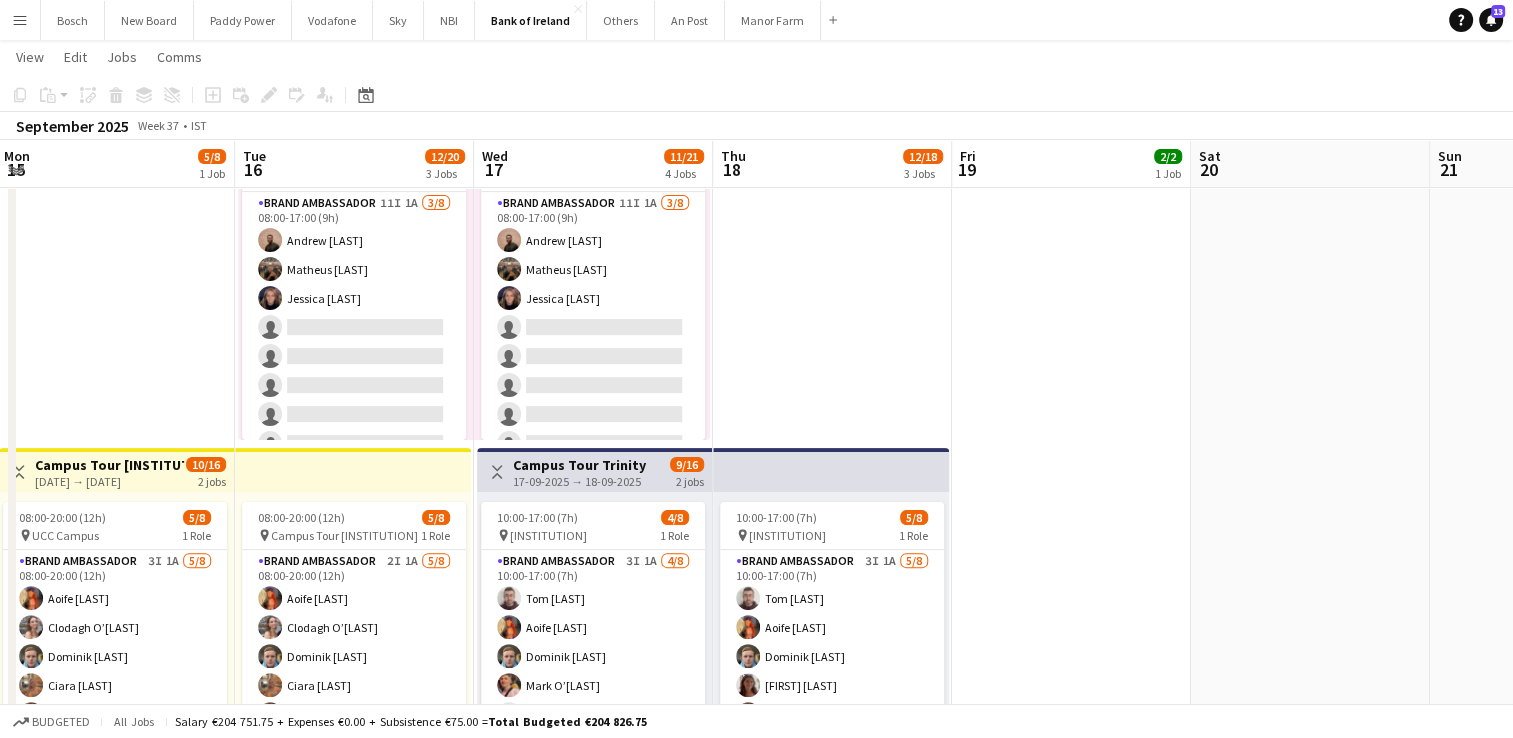 scroll, scrollTop: 0, scrollLeft: 652, axis: horizontal 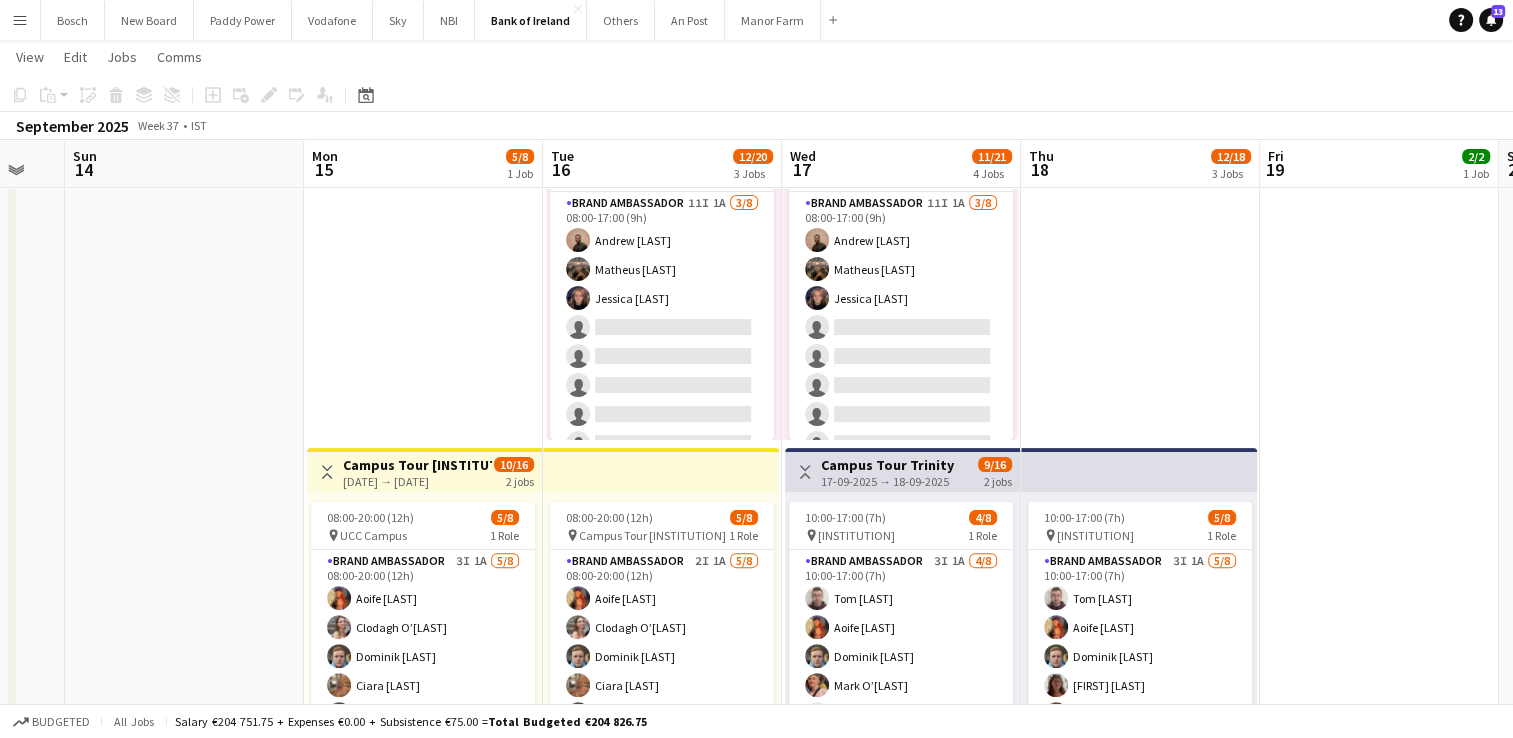 drag, startPoint x: 948, startPoint y: 326, endPoint x: 470, endPoint y: 273, distance: 480.92932 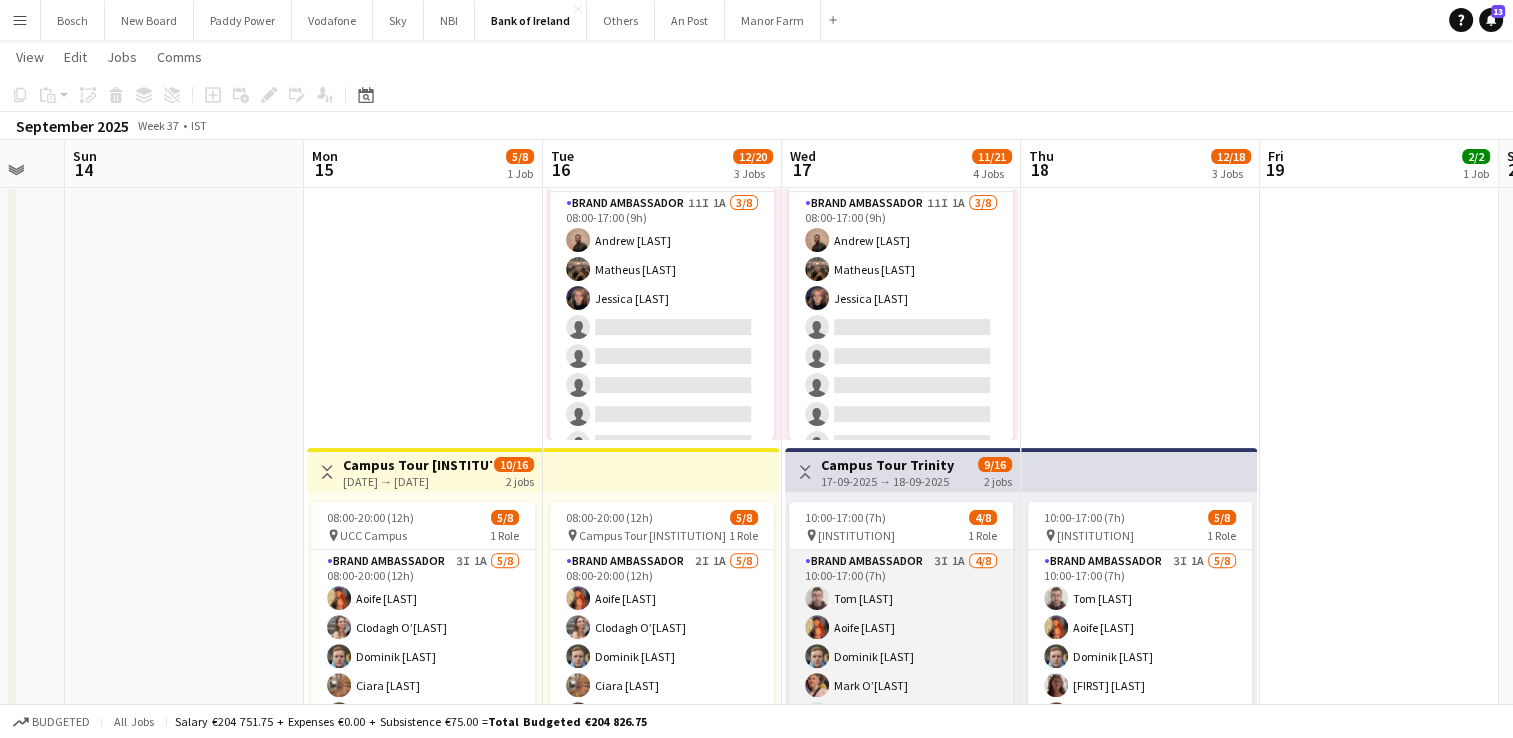 scroll, scrollTop: 23, scrollLeft: 0, axis: vertical 